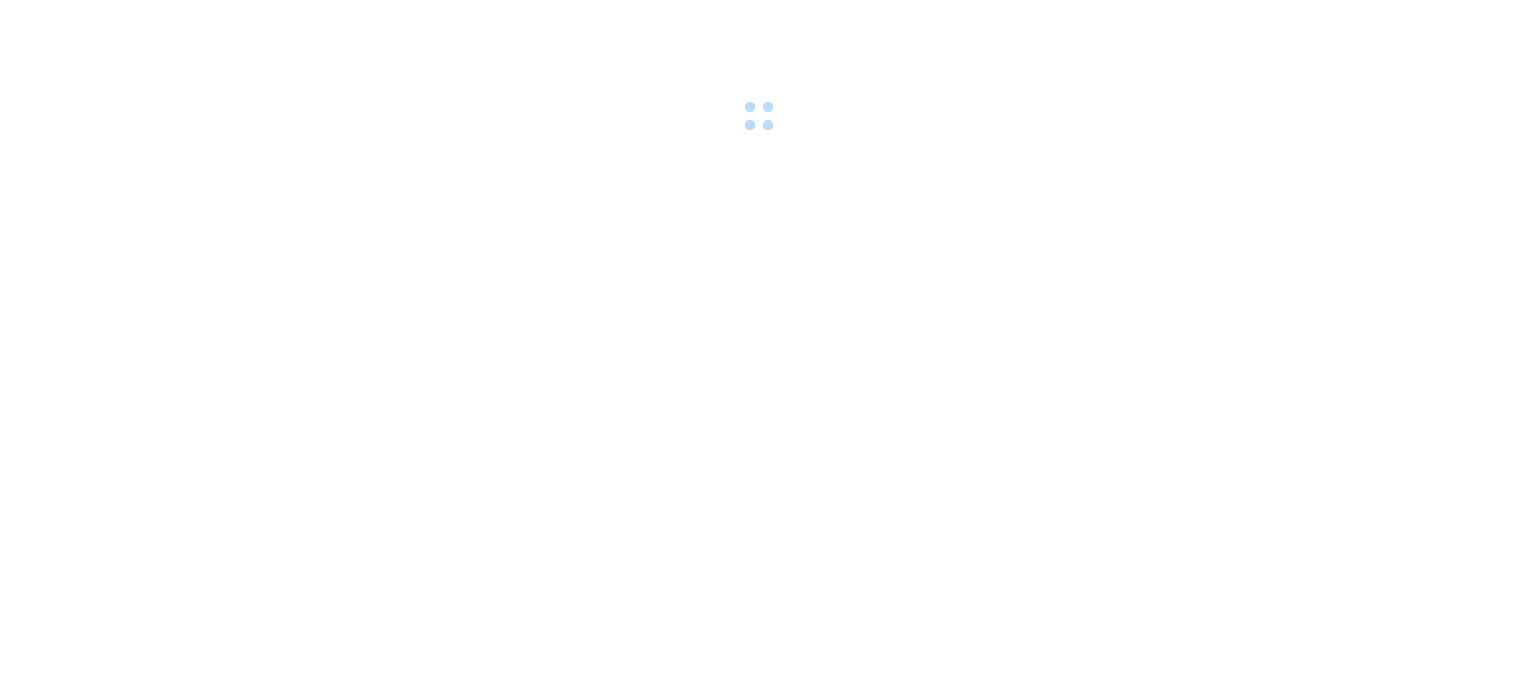 scroll, scrollTop: 0, scrollLeft: 0, axis: both 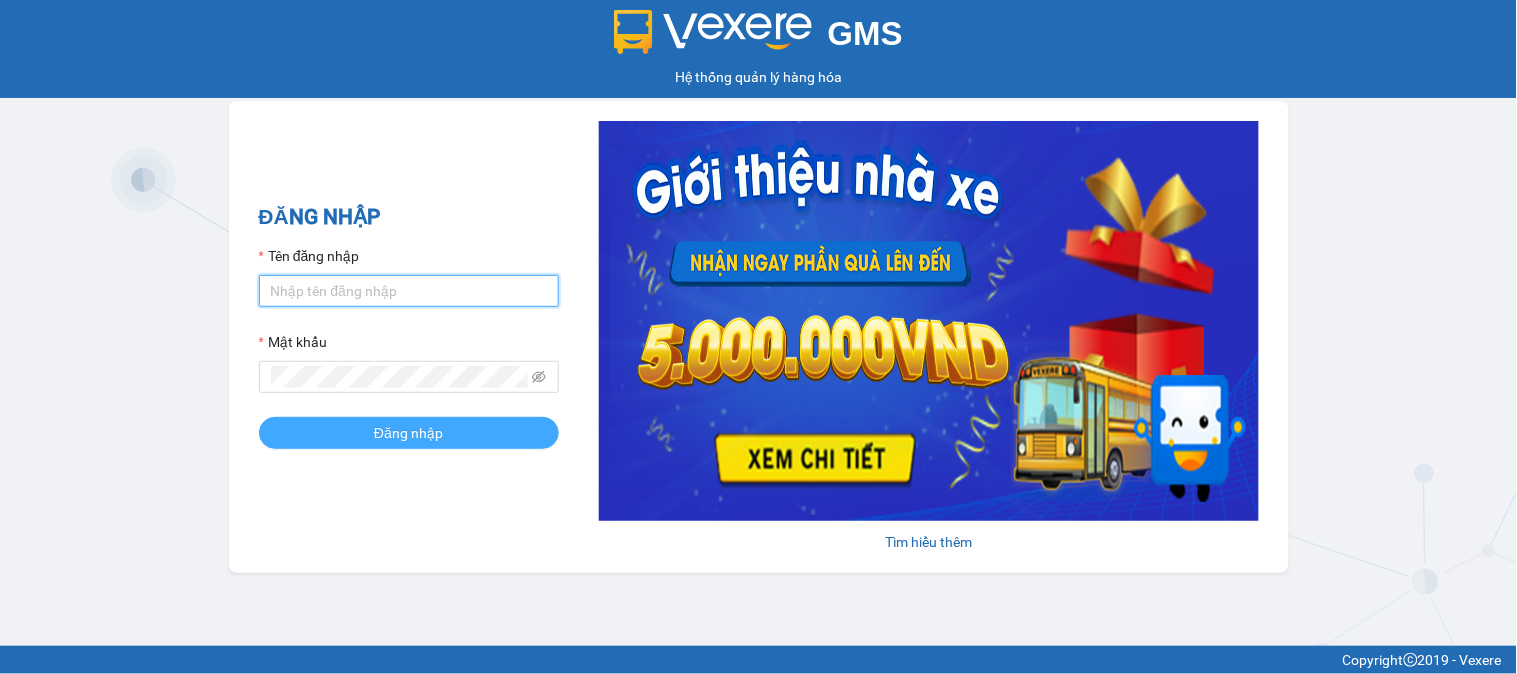 type on "[NAME] [PHONE]" 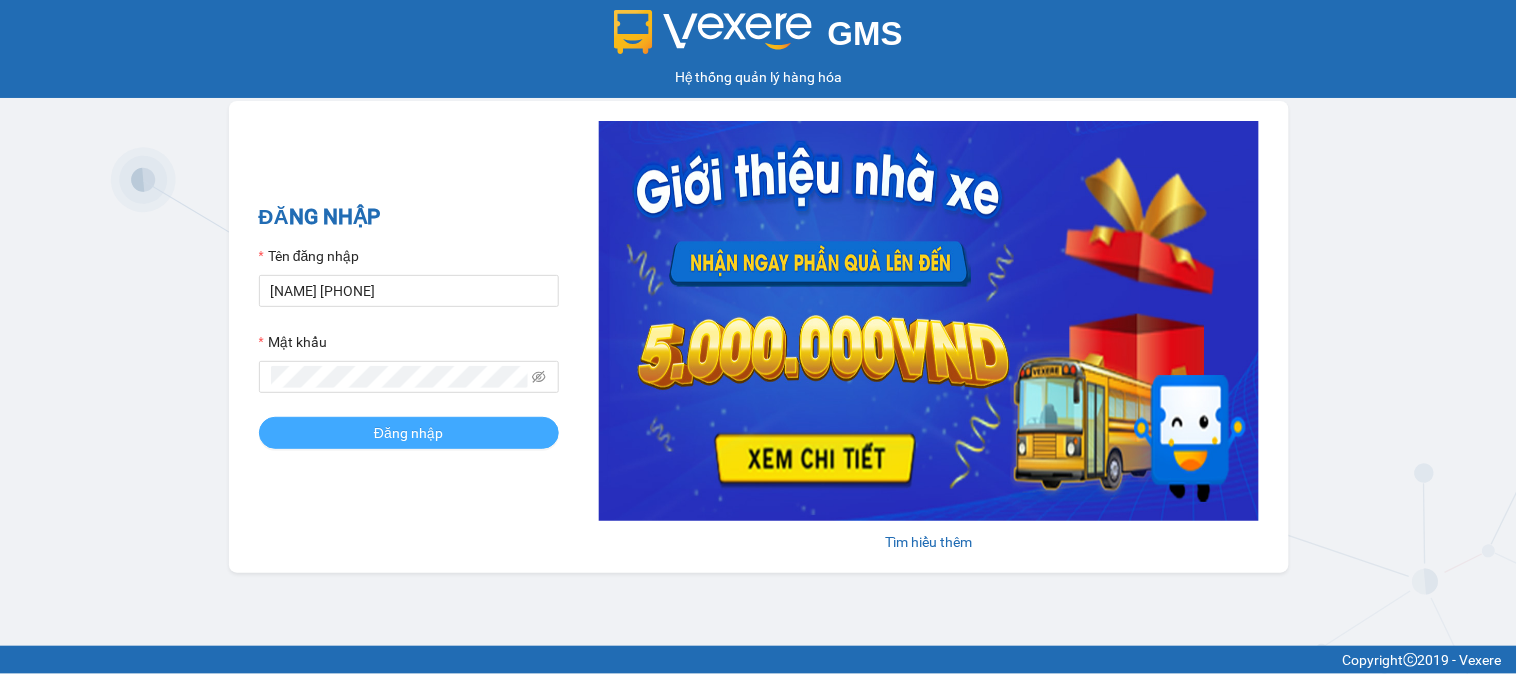 click on "Đăng nhập" at bounding box center (409, 433) 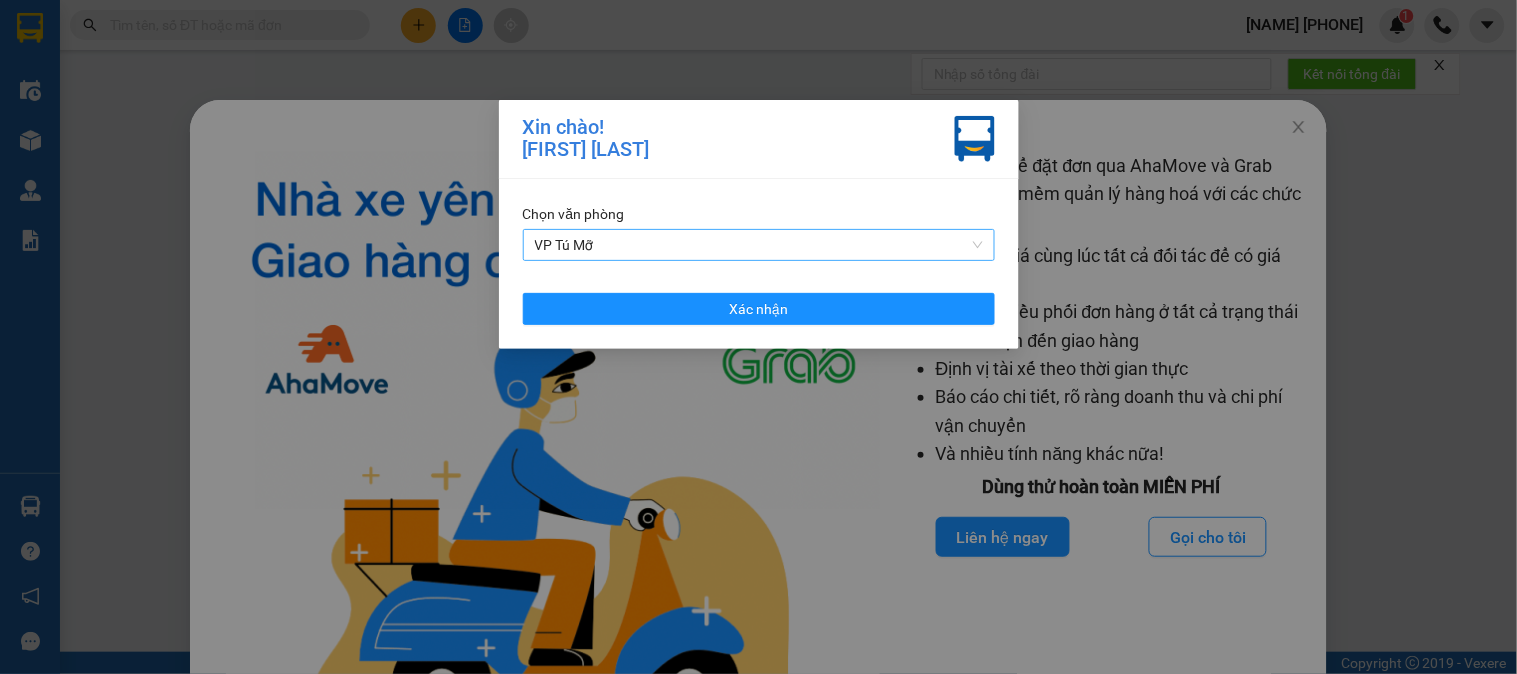 click on "VP Tú Mỡ" at bounding box center [759, 245] 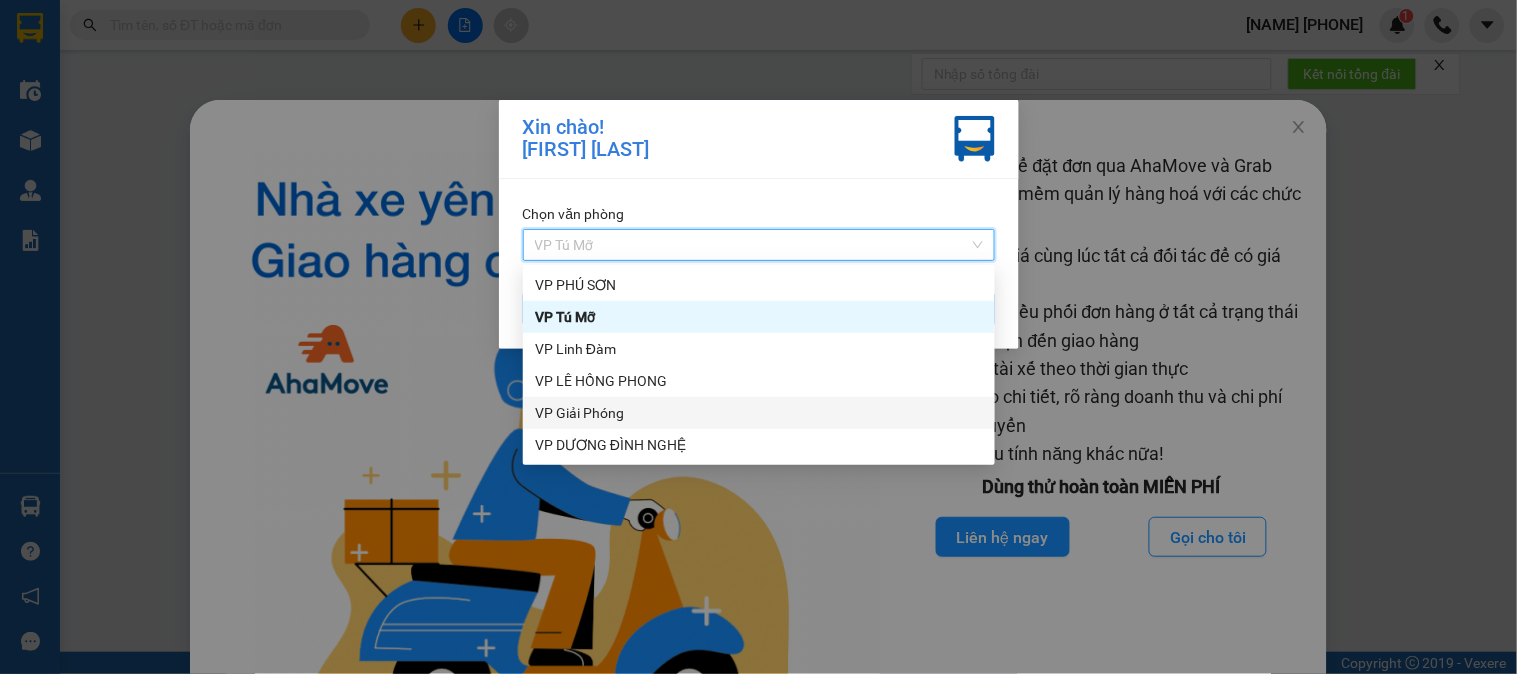 click on "VP Giải Phóng" at bounding box center [759, 413] 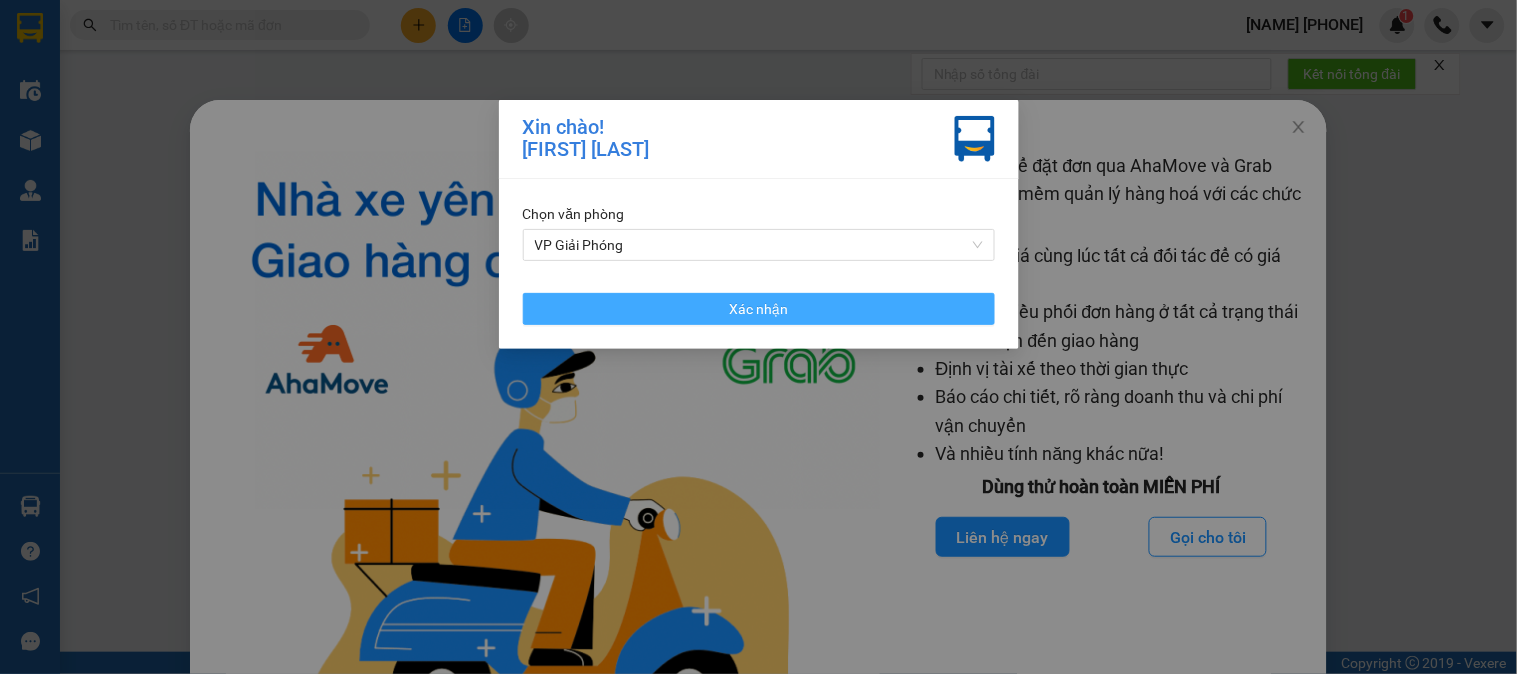 click on "Xác nhận" at bounding box center (759, 309) 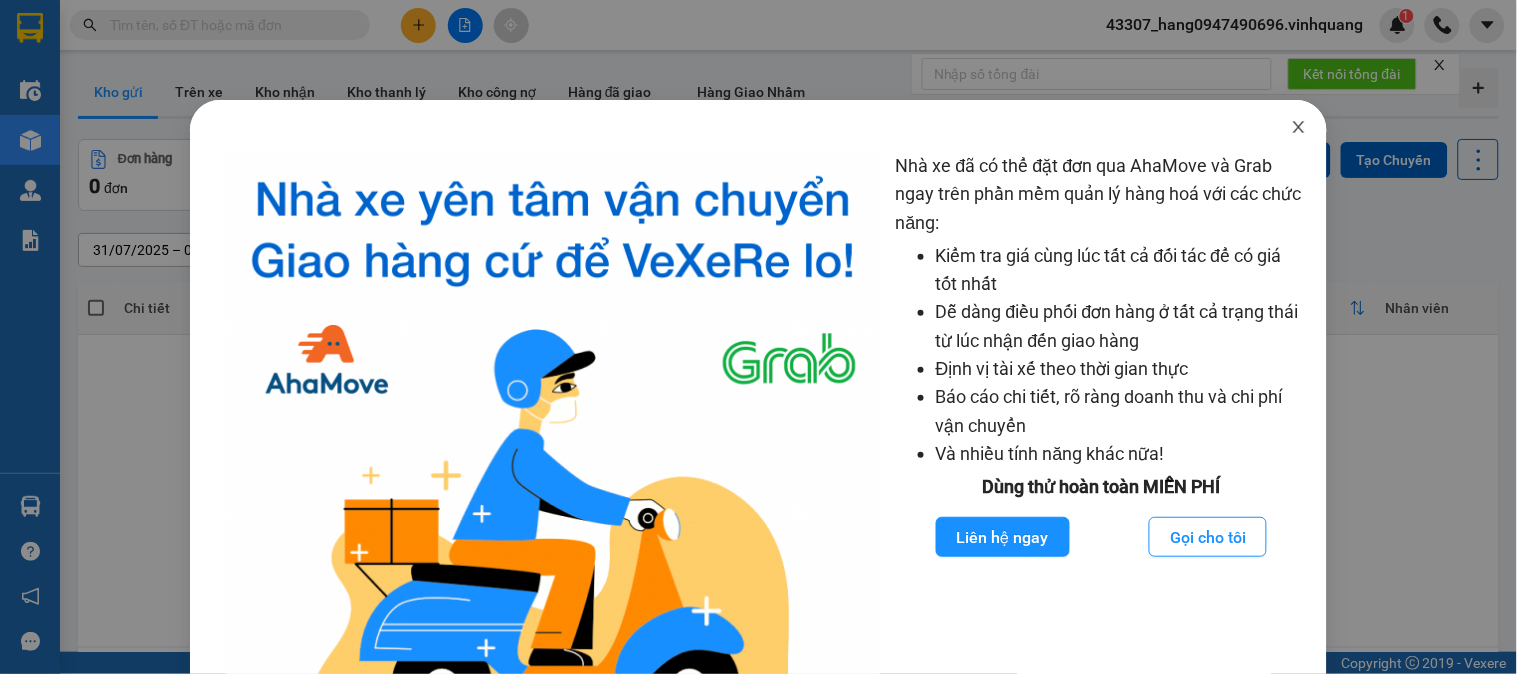click 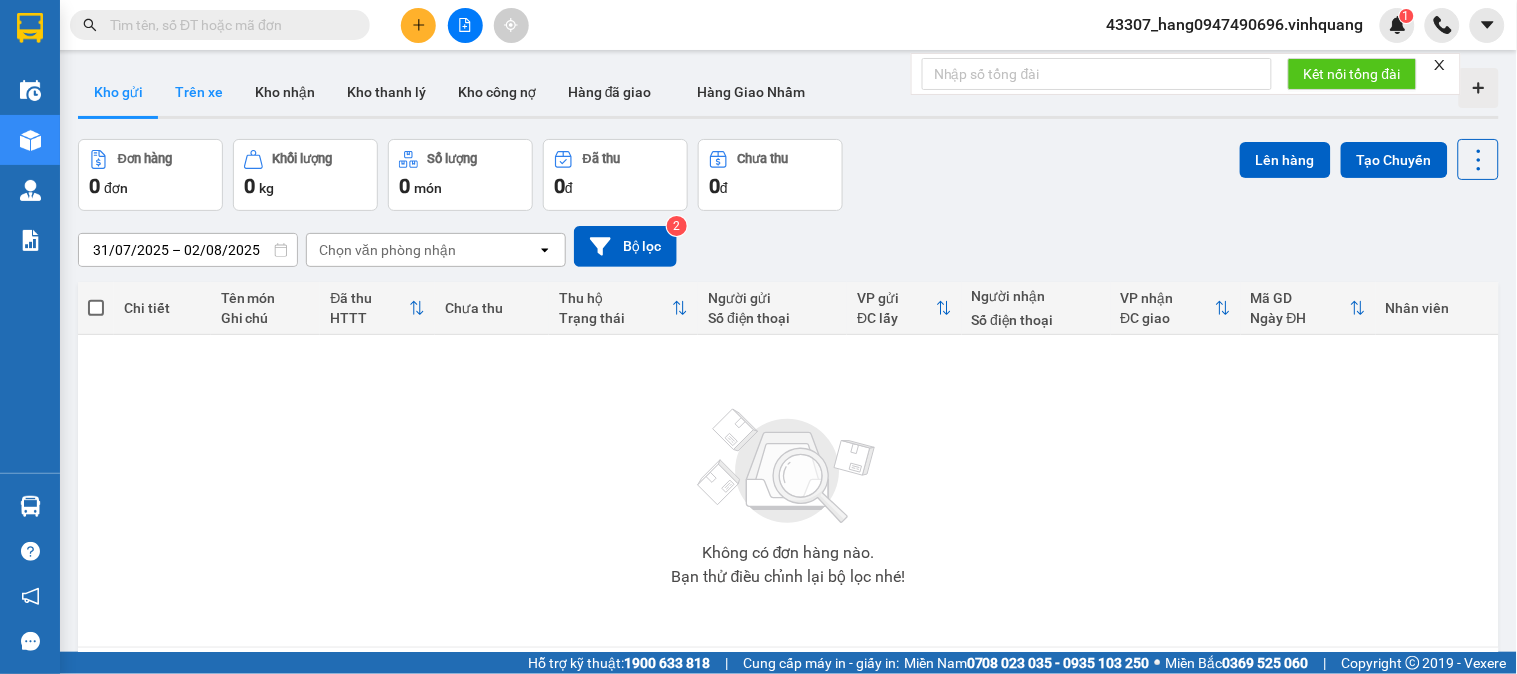 click on "Trên xe" at bounding box center (199, 92) 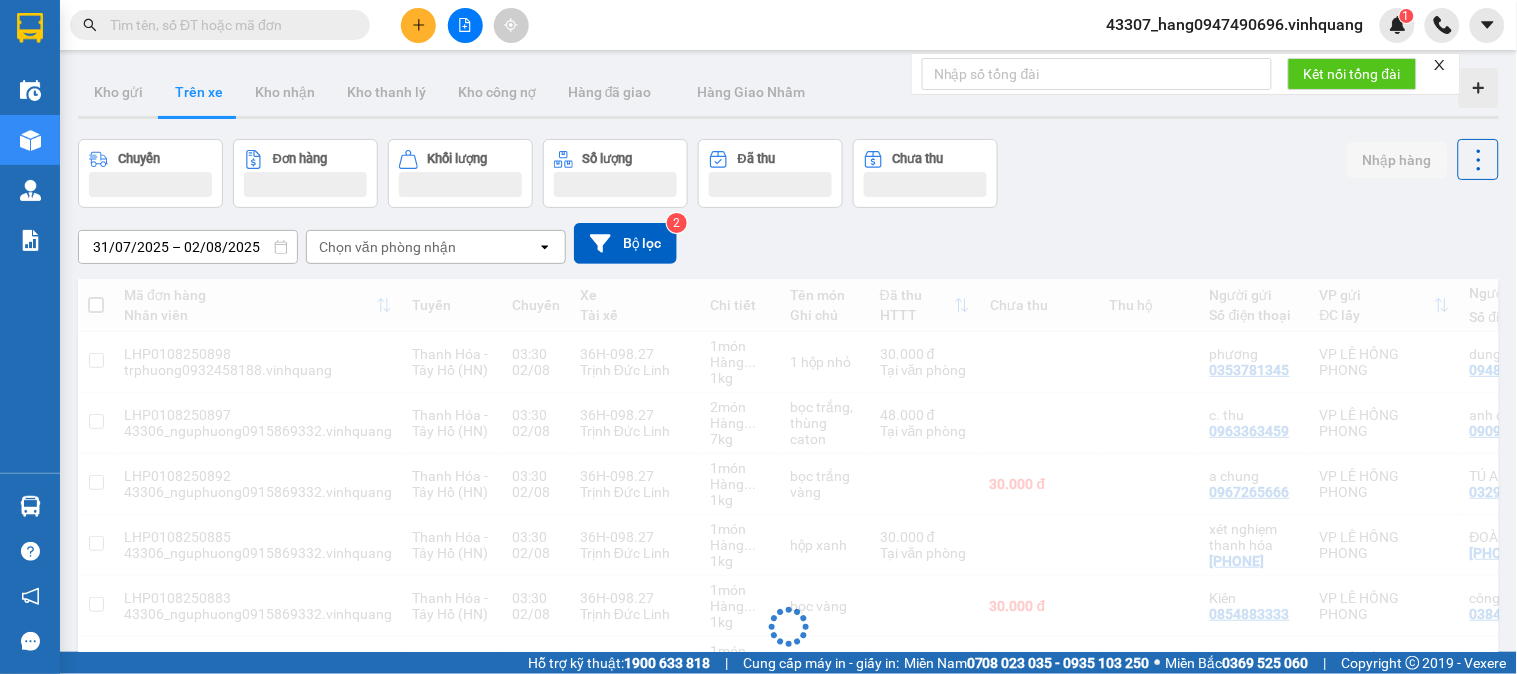 click on "Chọn văn phòng nhận" at bounding box center (387, 247) 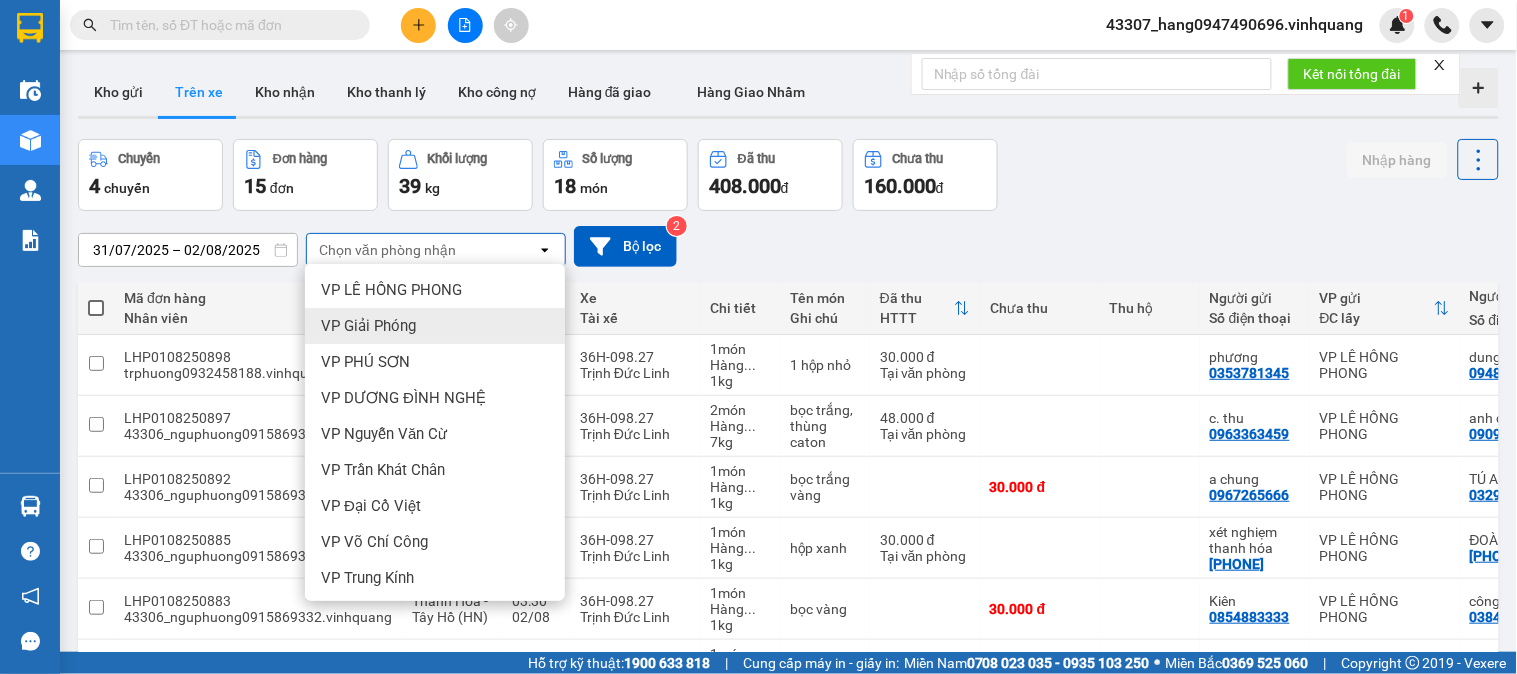 click on "VP Giải Phóng" at bounding box center [368, 326] 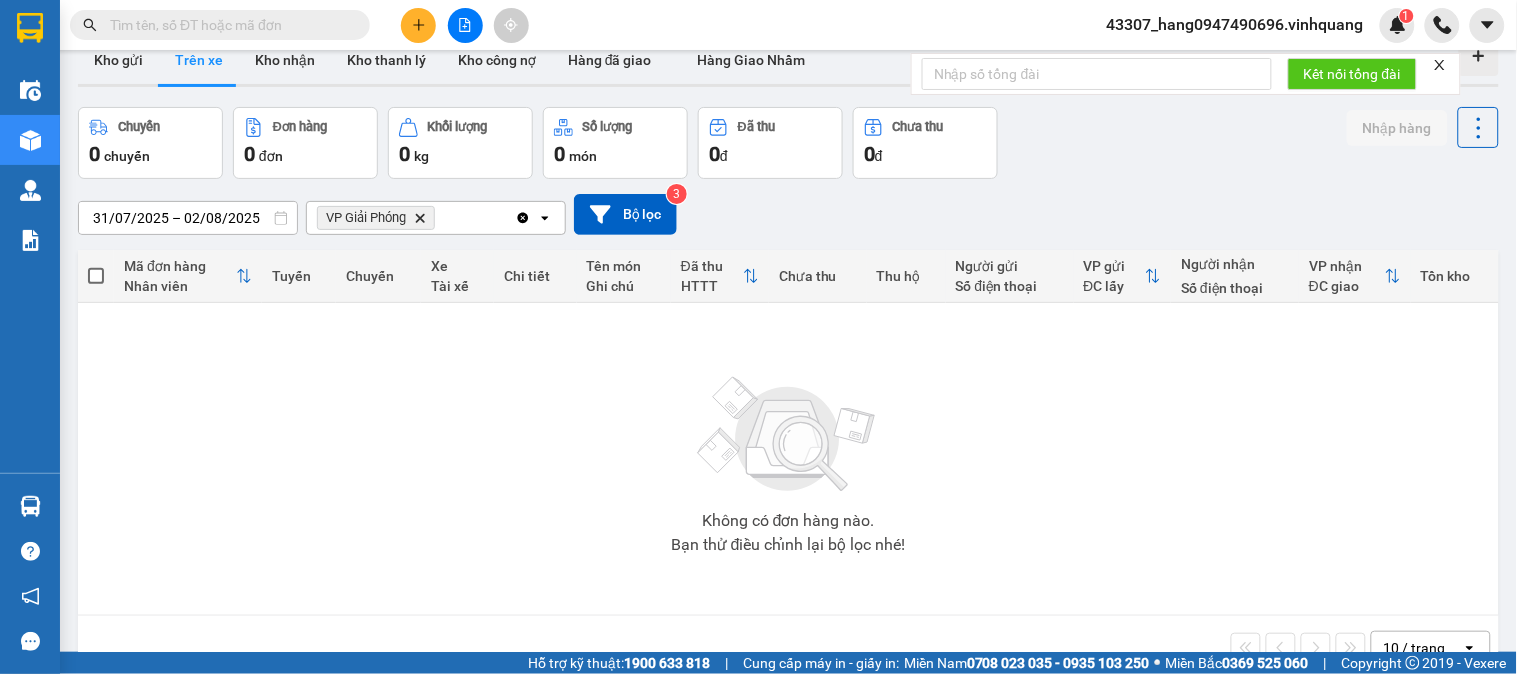 scroll, scrollTop: 0, scrollLeft: 0, axis: both 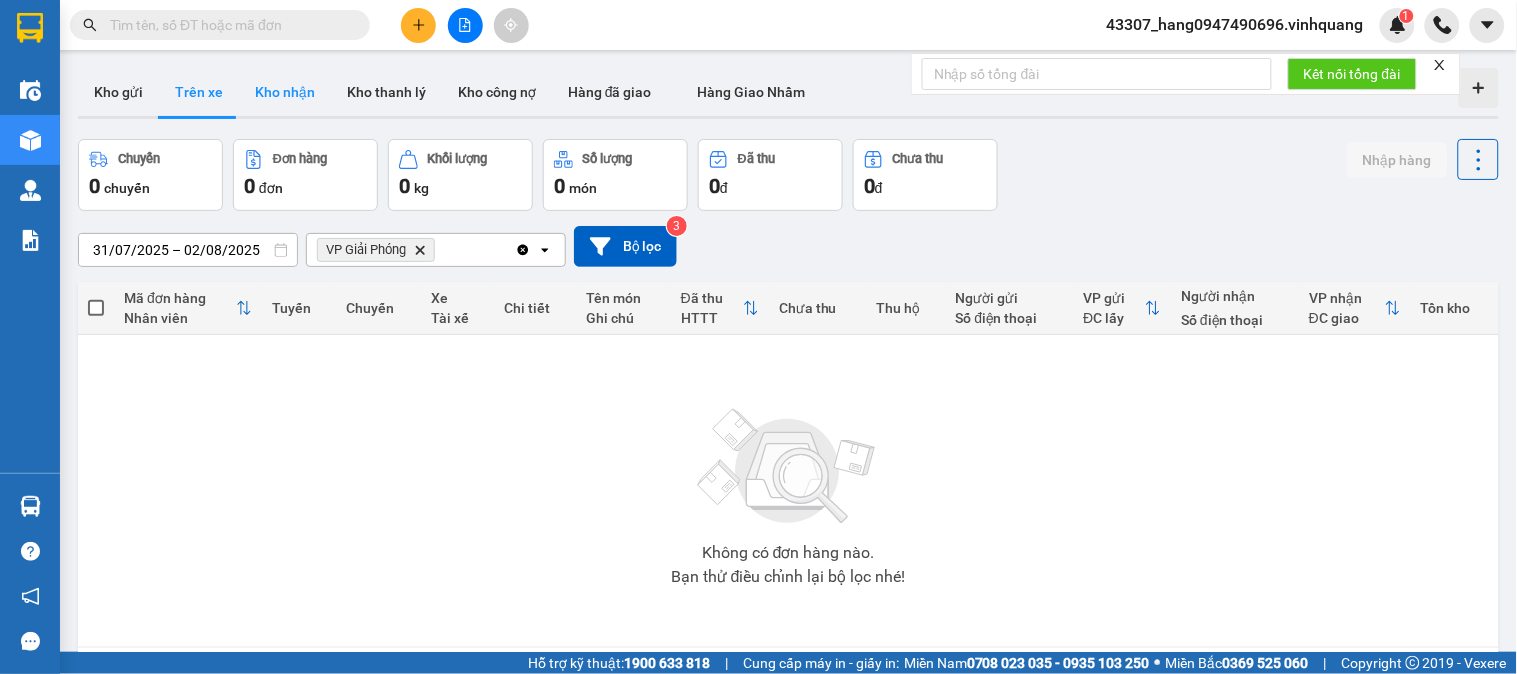 click on "Kho nhận" at bounding box center (285, 92) 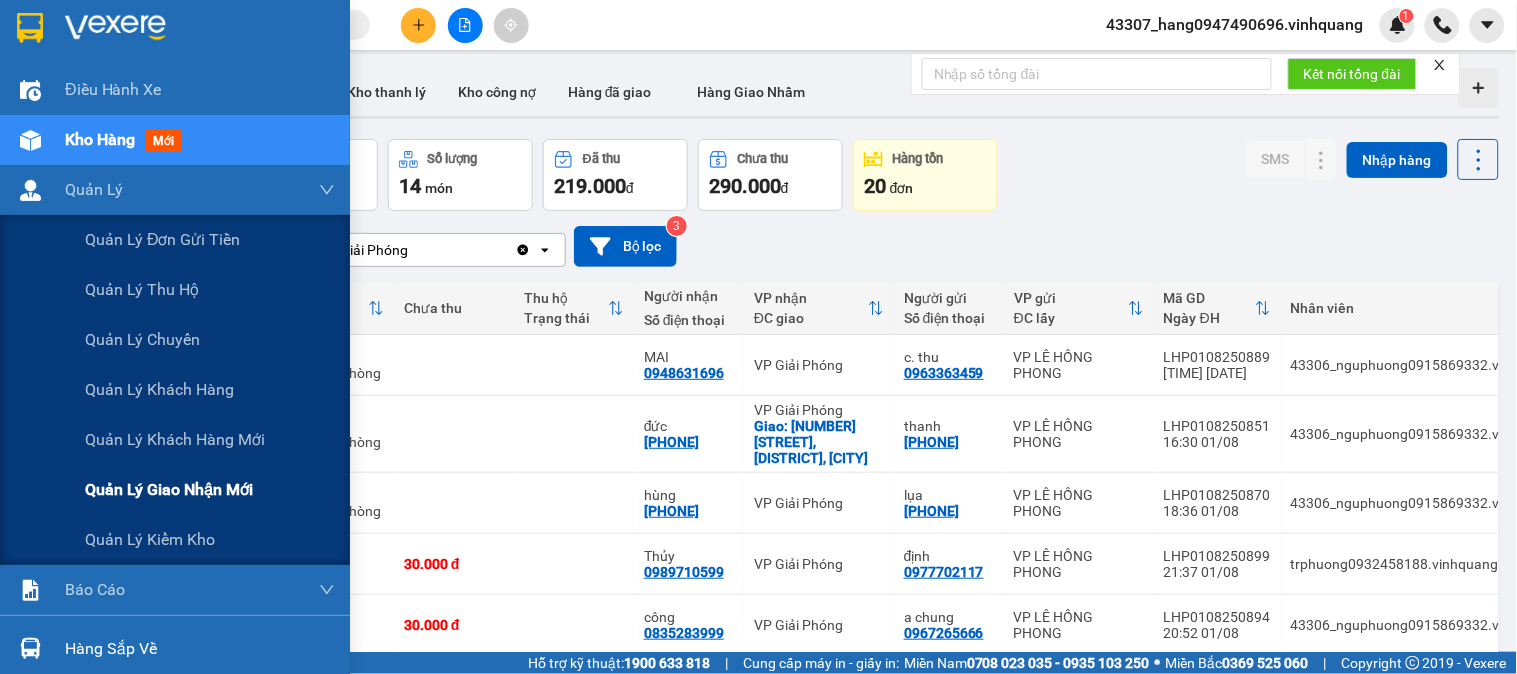 click on "Quản lý giao nhận mới" at bounding box center [169, 489] 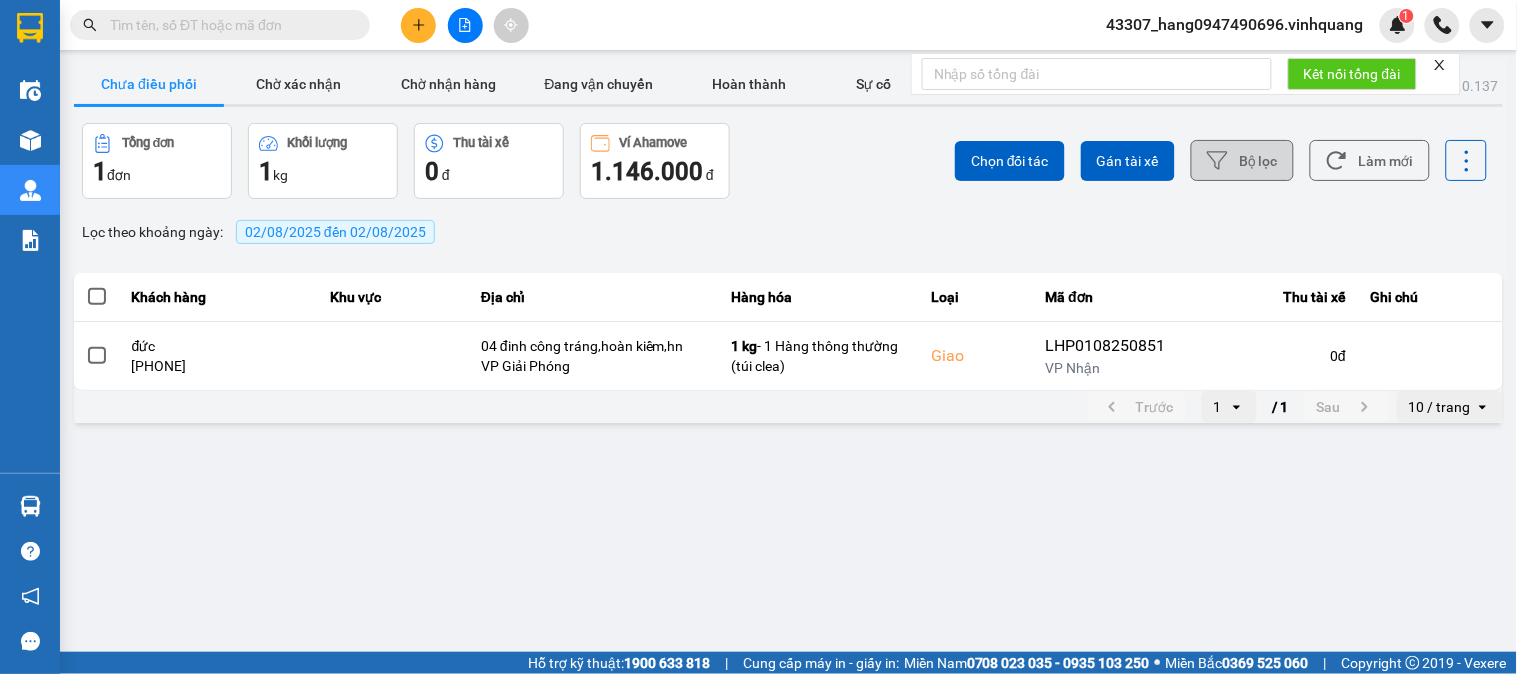 click on "Bộ lọc" at bounding box center (1242, 160) 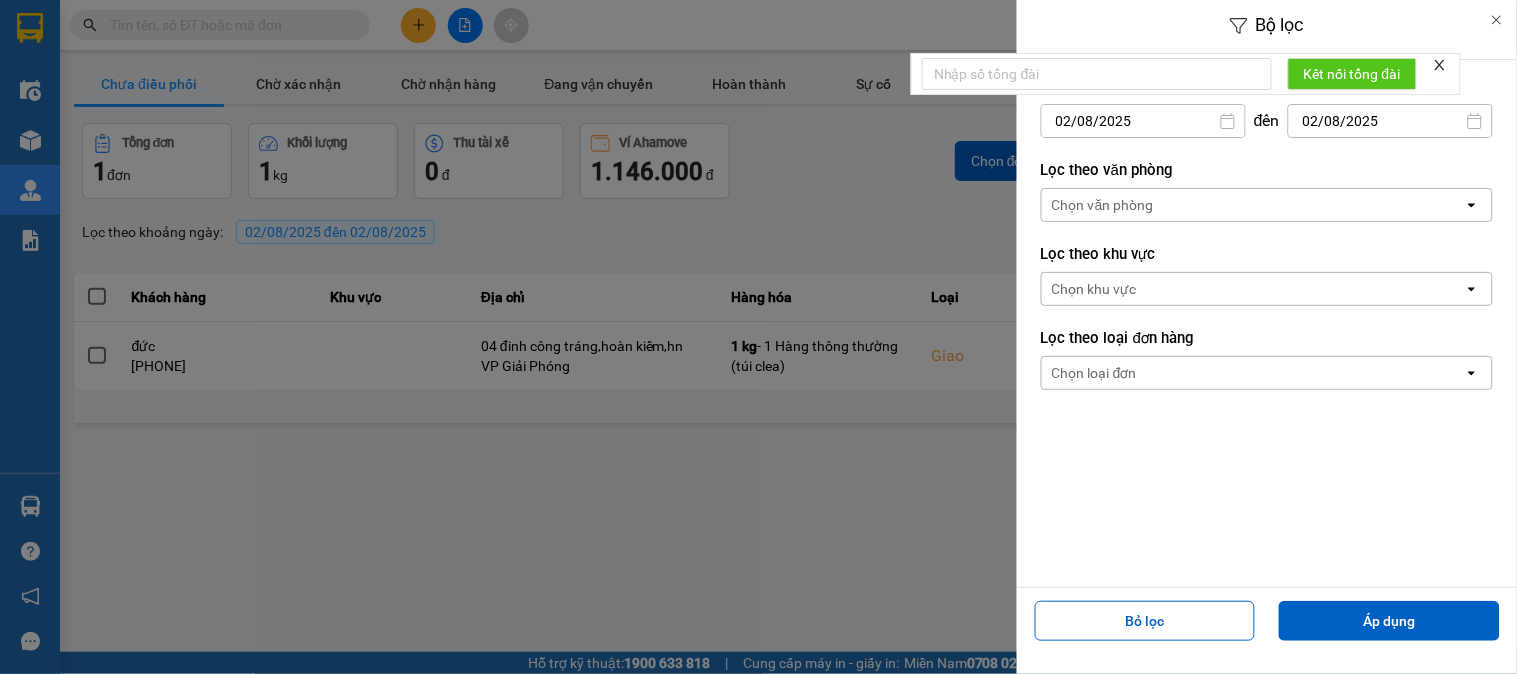 drag, startPoint x: 1216, startPoint y: 186, endPoint x: 1208, endPoint y: 197, distance: 13.601471 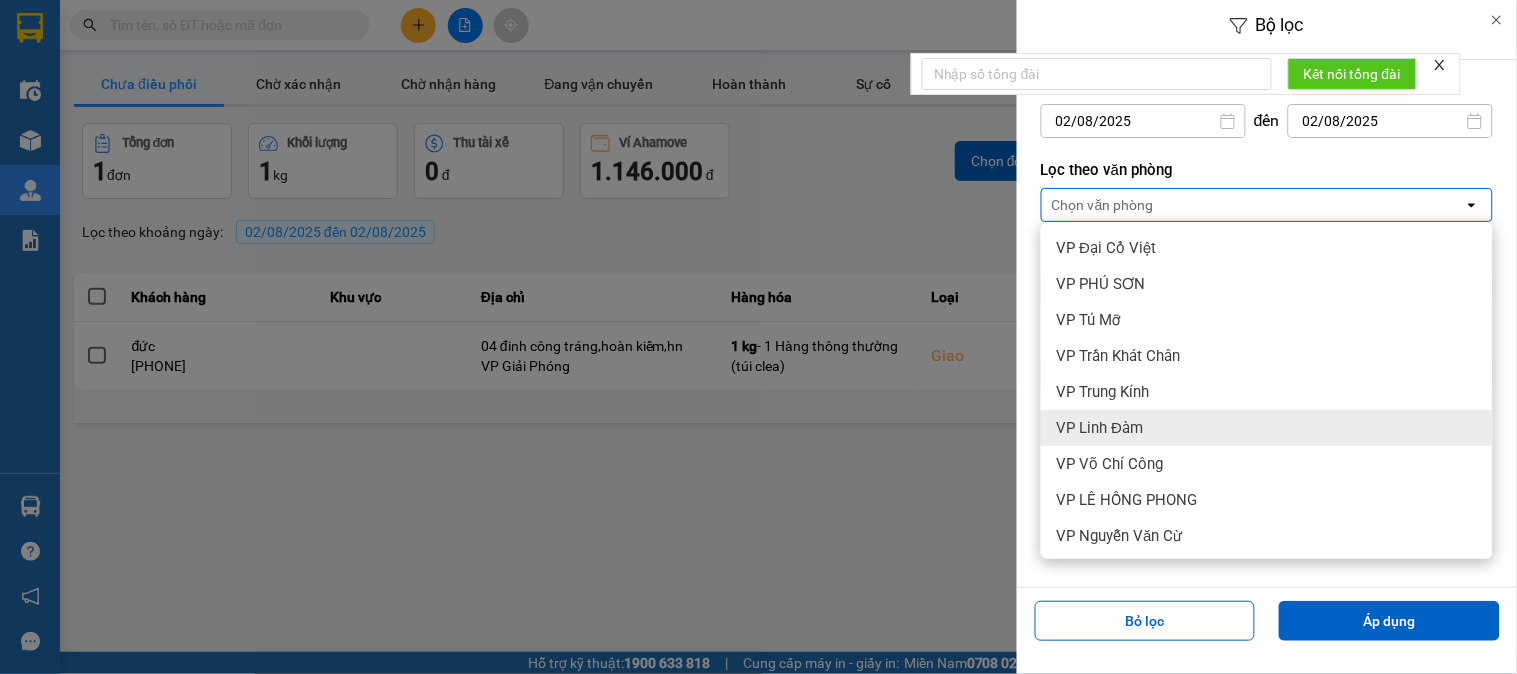 scroll, scrollTop: 110, scrollLeft: 0, axis: vertical 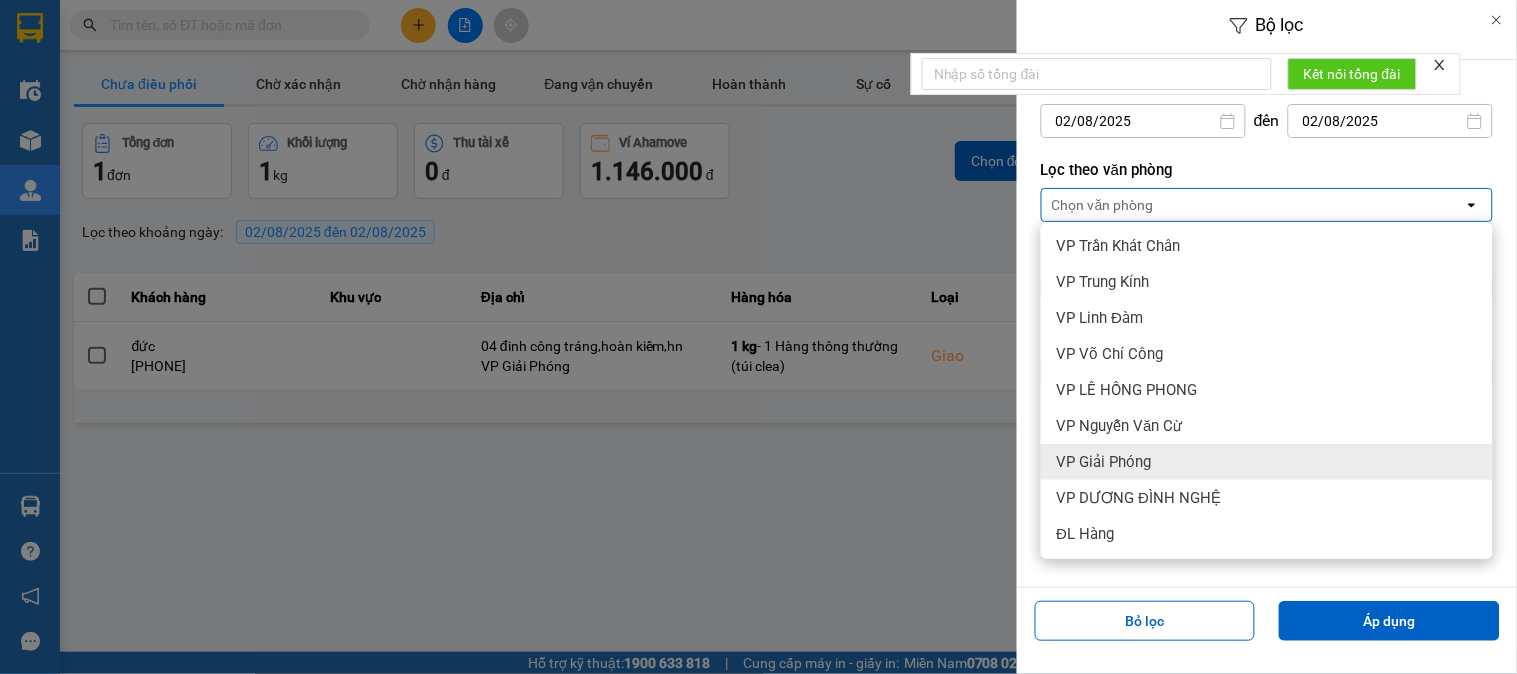 click on "VP Giải Phóng" at bounding box center (1267, 462) 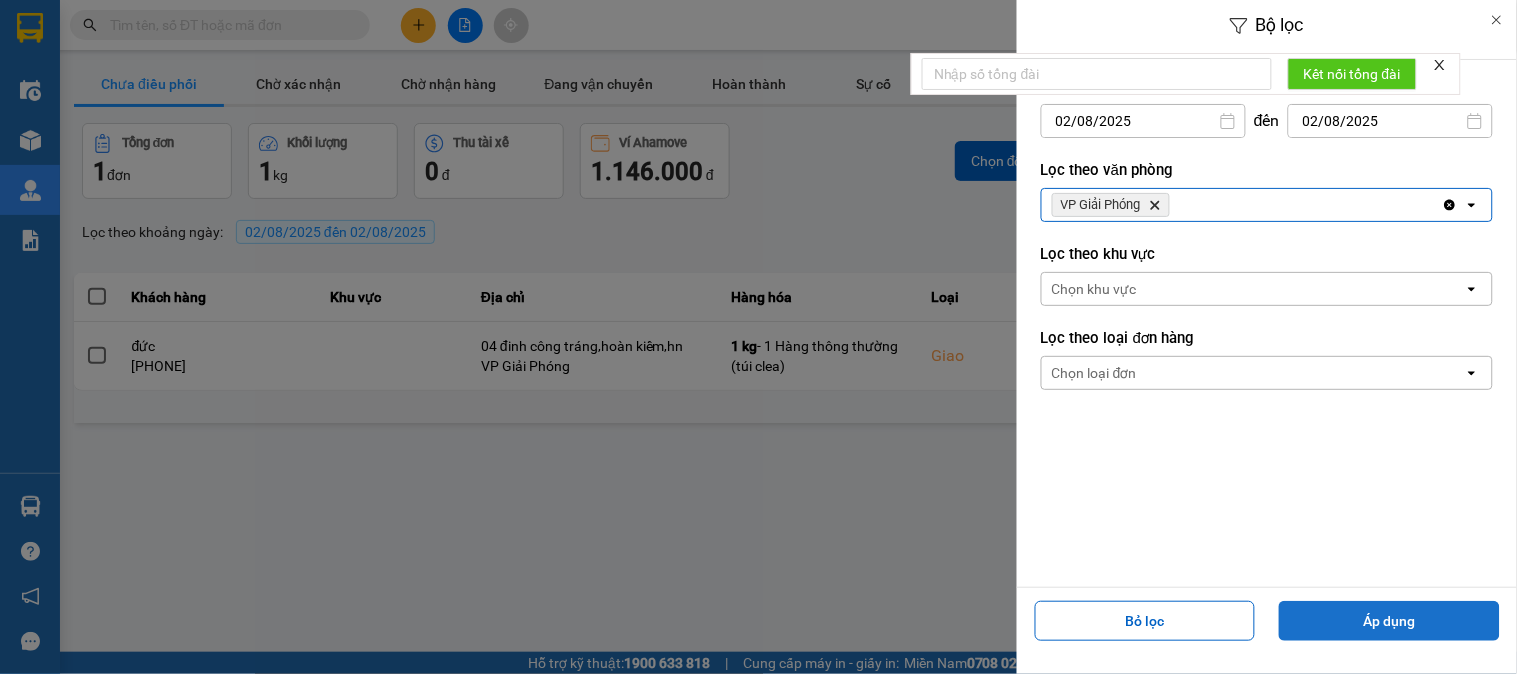 click on "Áp dụng" at bounding box center [1389, 621] 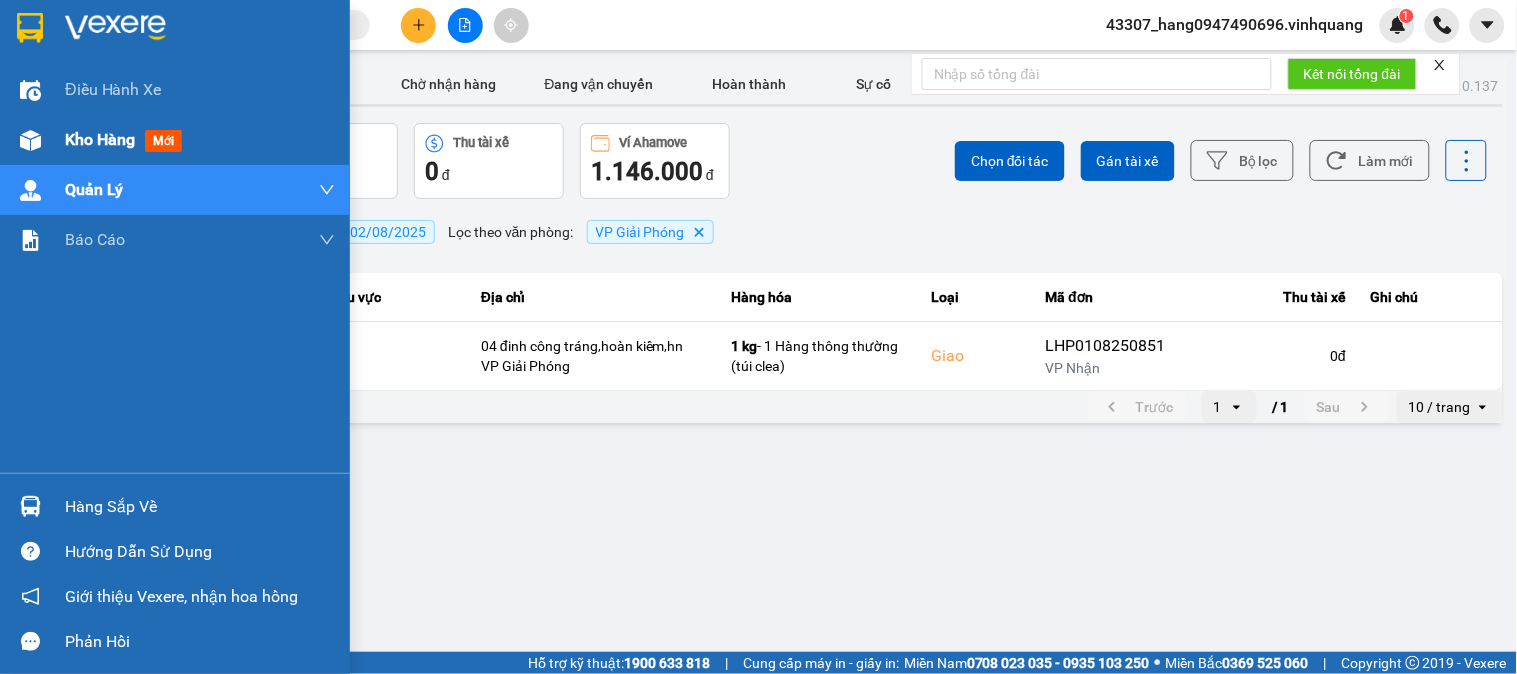 click on "Kho hàng" at bounding box center (100, 139) 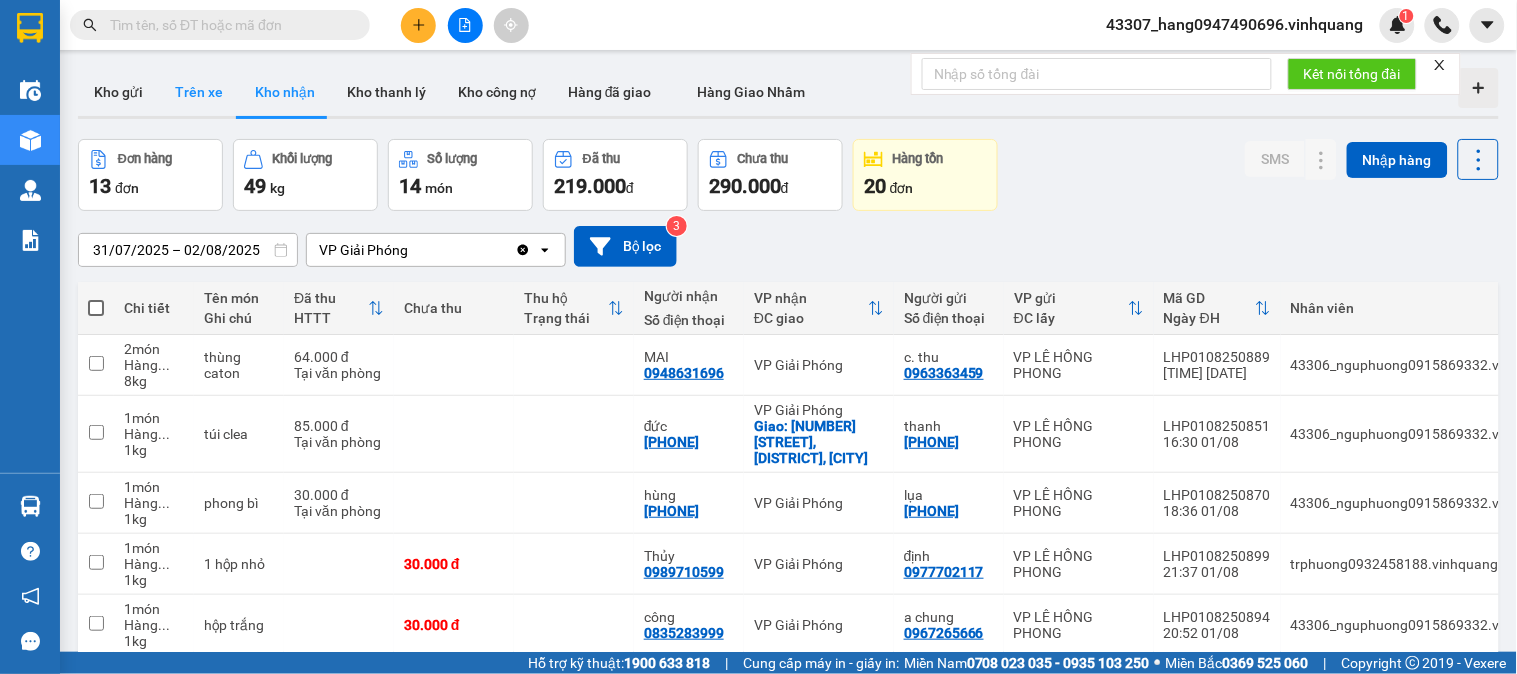 click on "Trên xe" at bounding box center [199, 92] 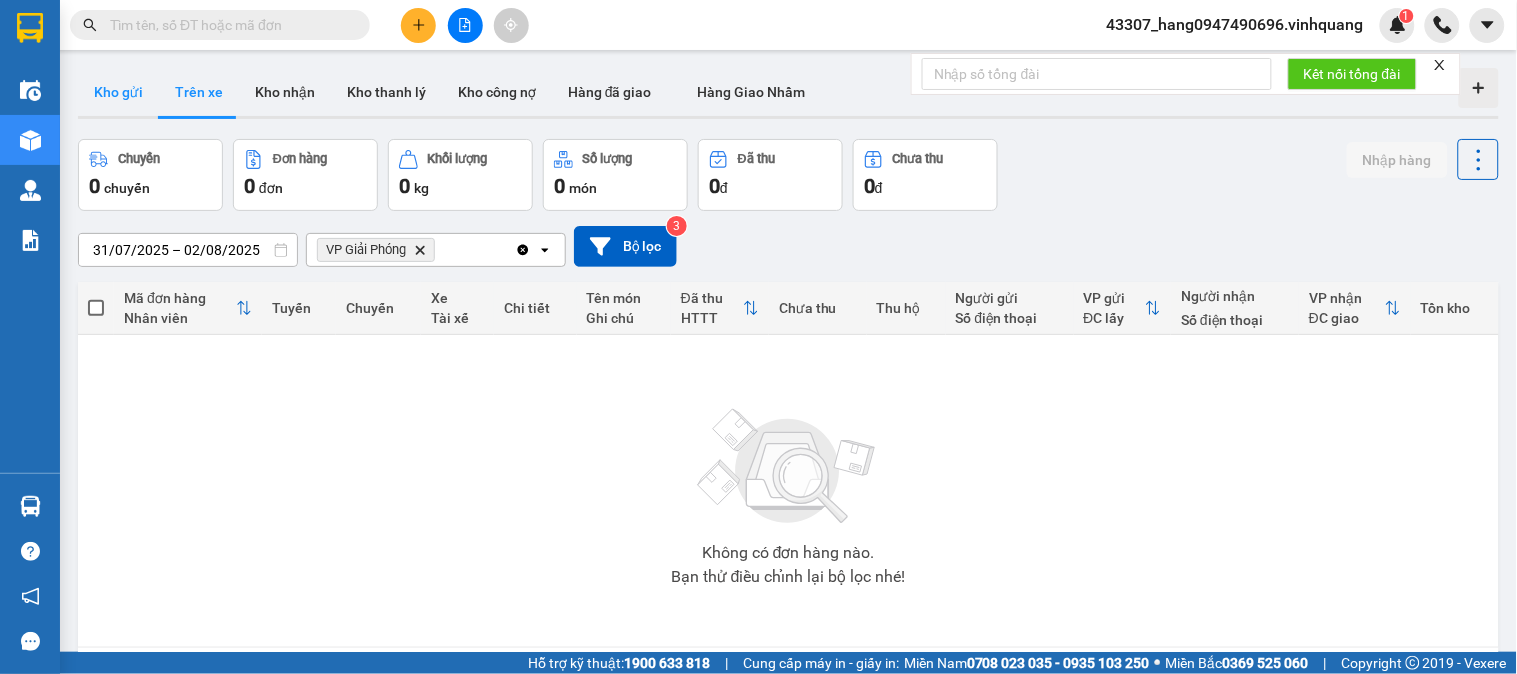 click on "Kho gửi" at bounding box center [118, 92] 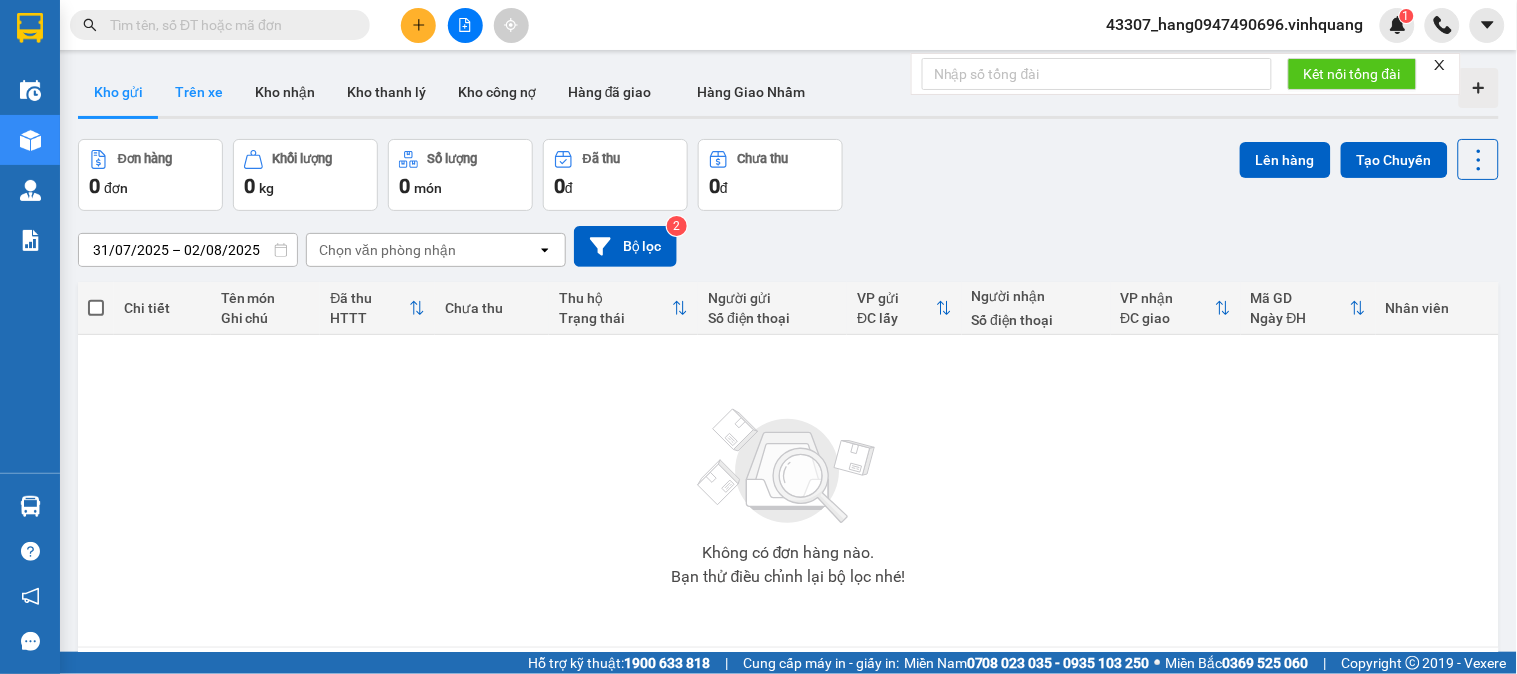 click on "Trên xe" at bounding box center [199, 92] 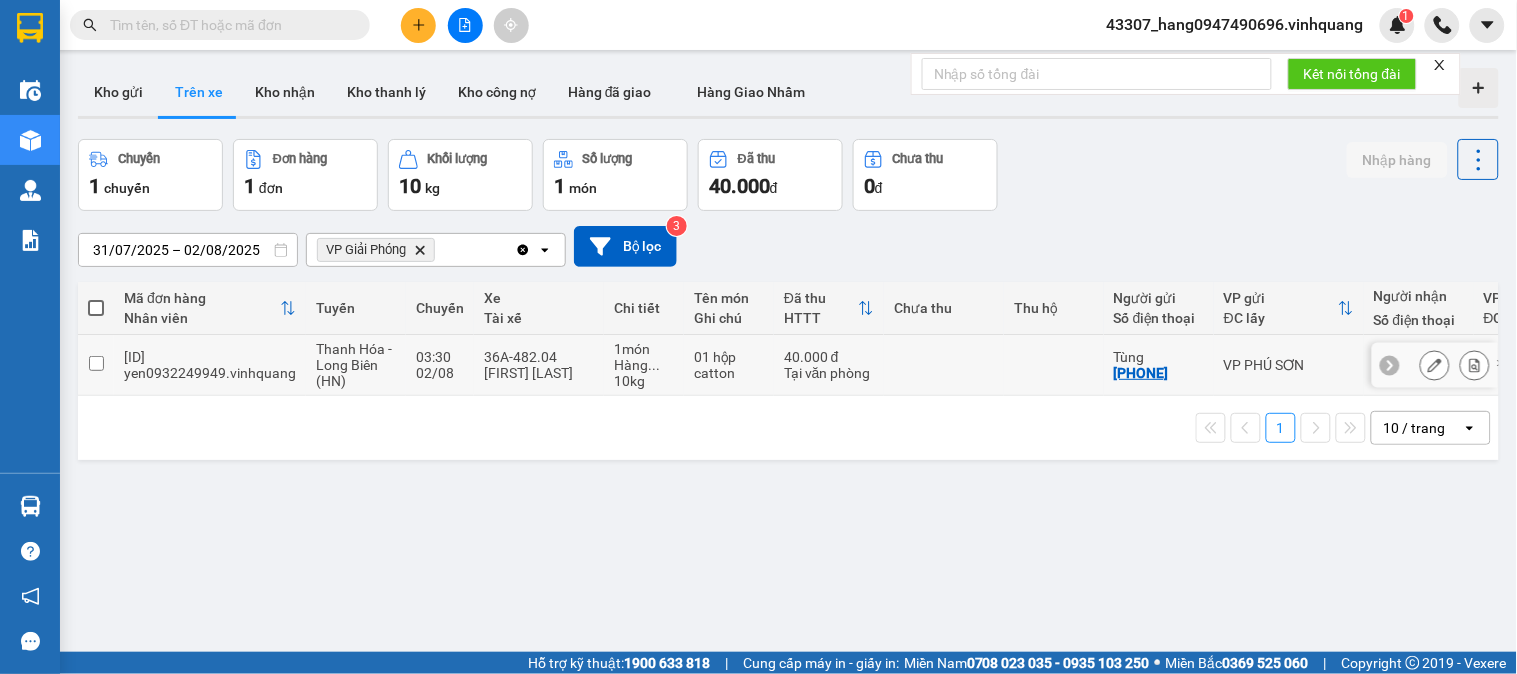 click on "PS0108250845" at bounding box center [210, 357] 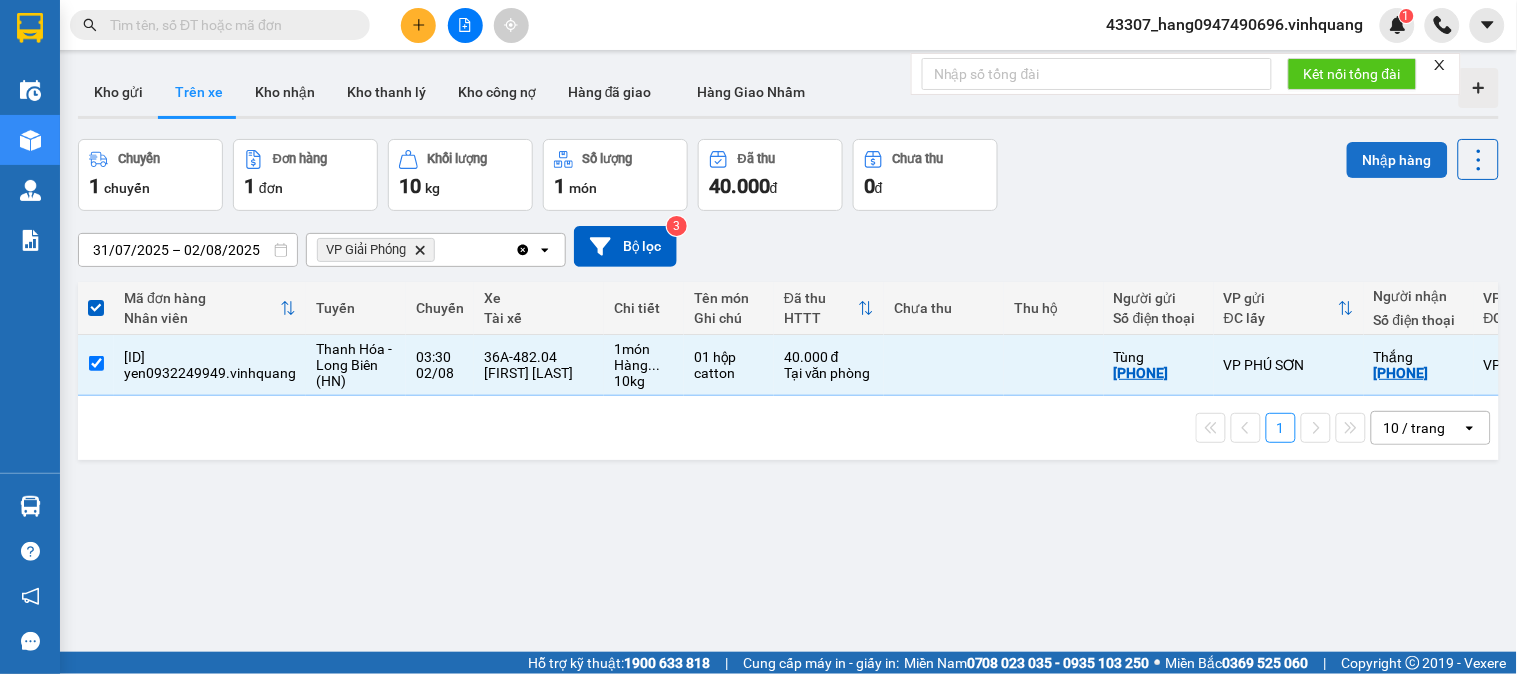 click on "Nhập hàng" at bounding box center (1397, 160) 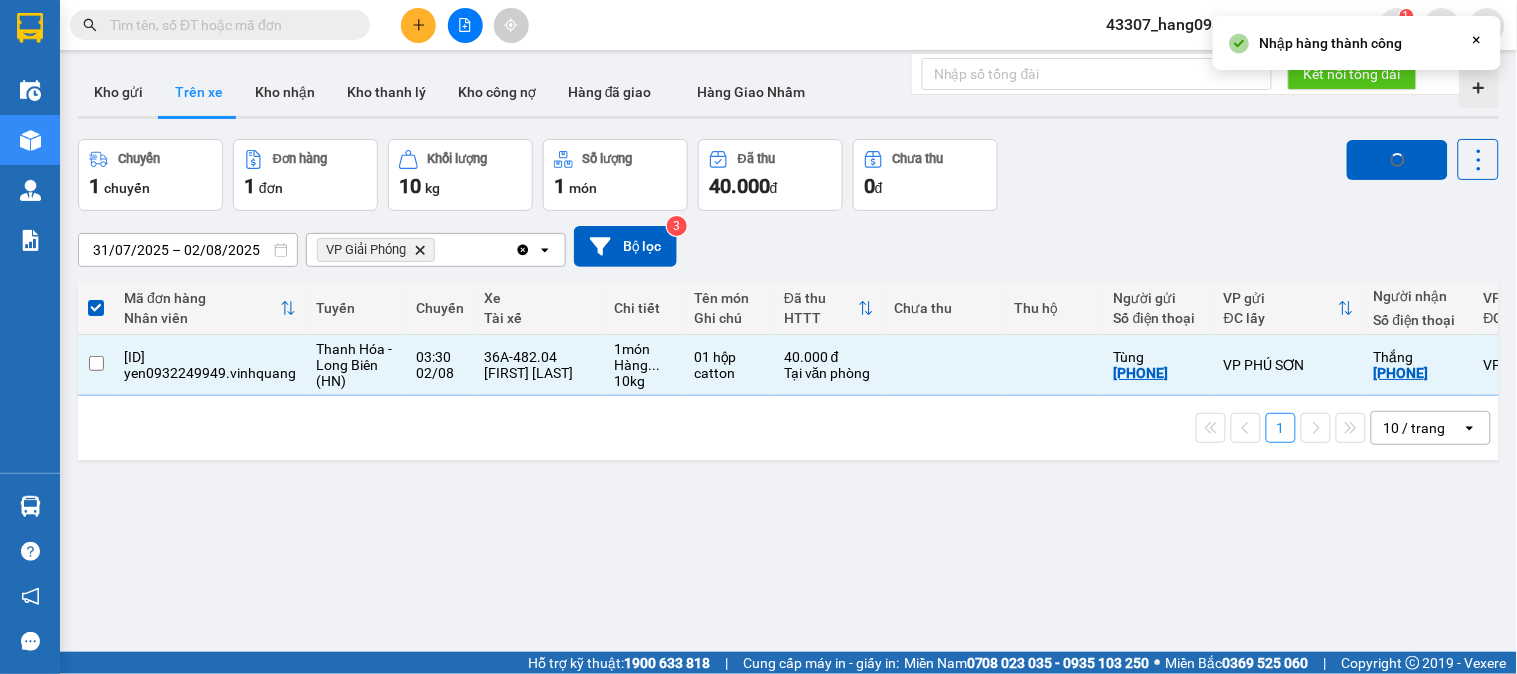 checkbox on "false" 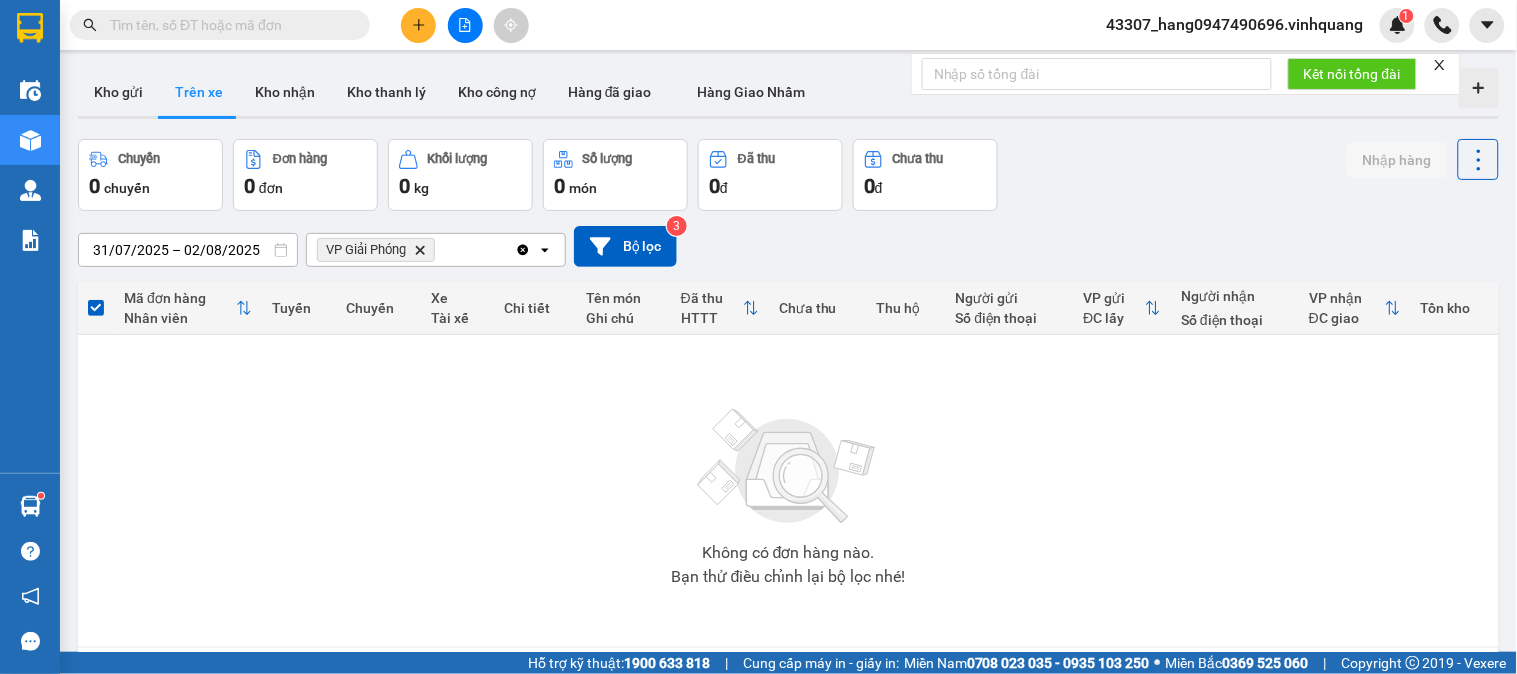 click at bounding box center (228, 25) 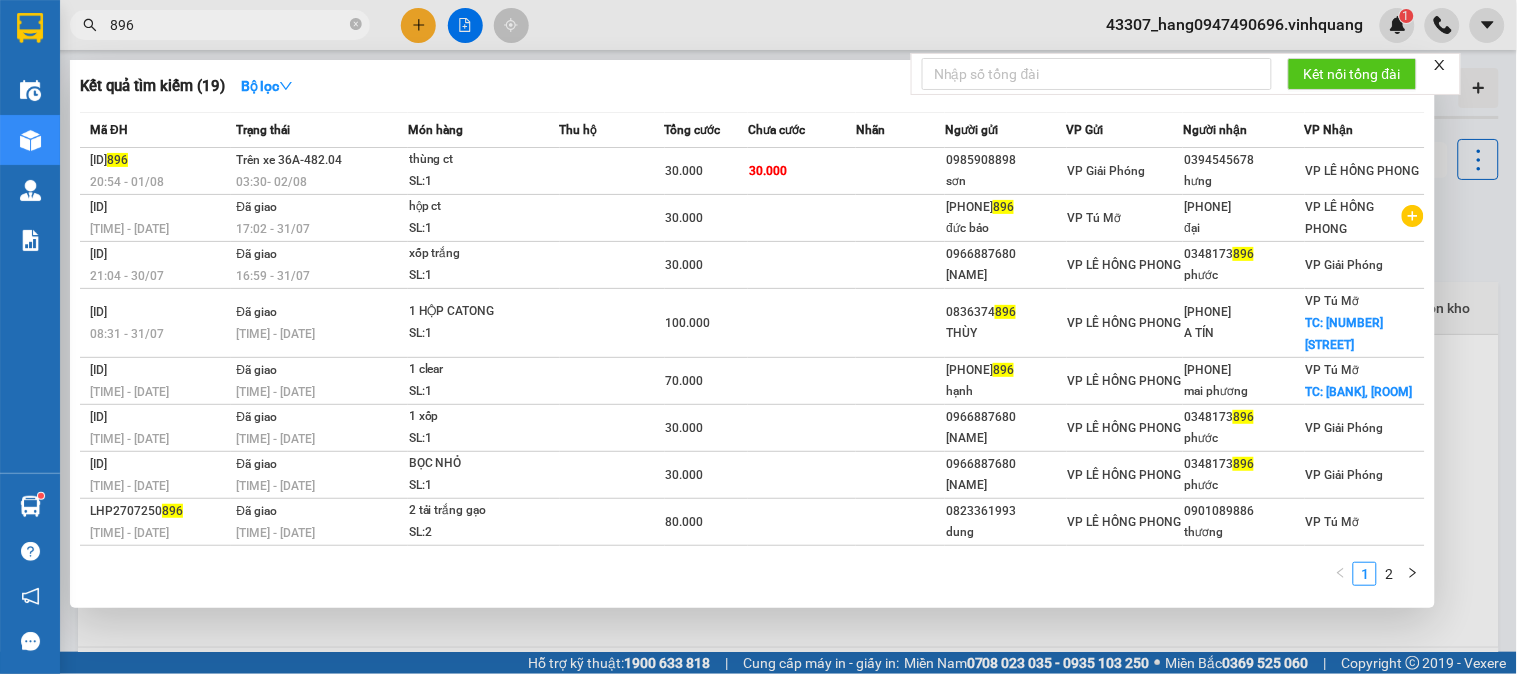 click on "896" at bounding box center (228, 25) 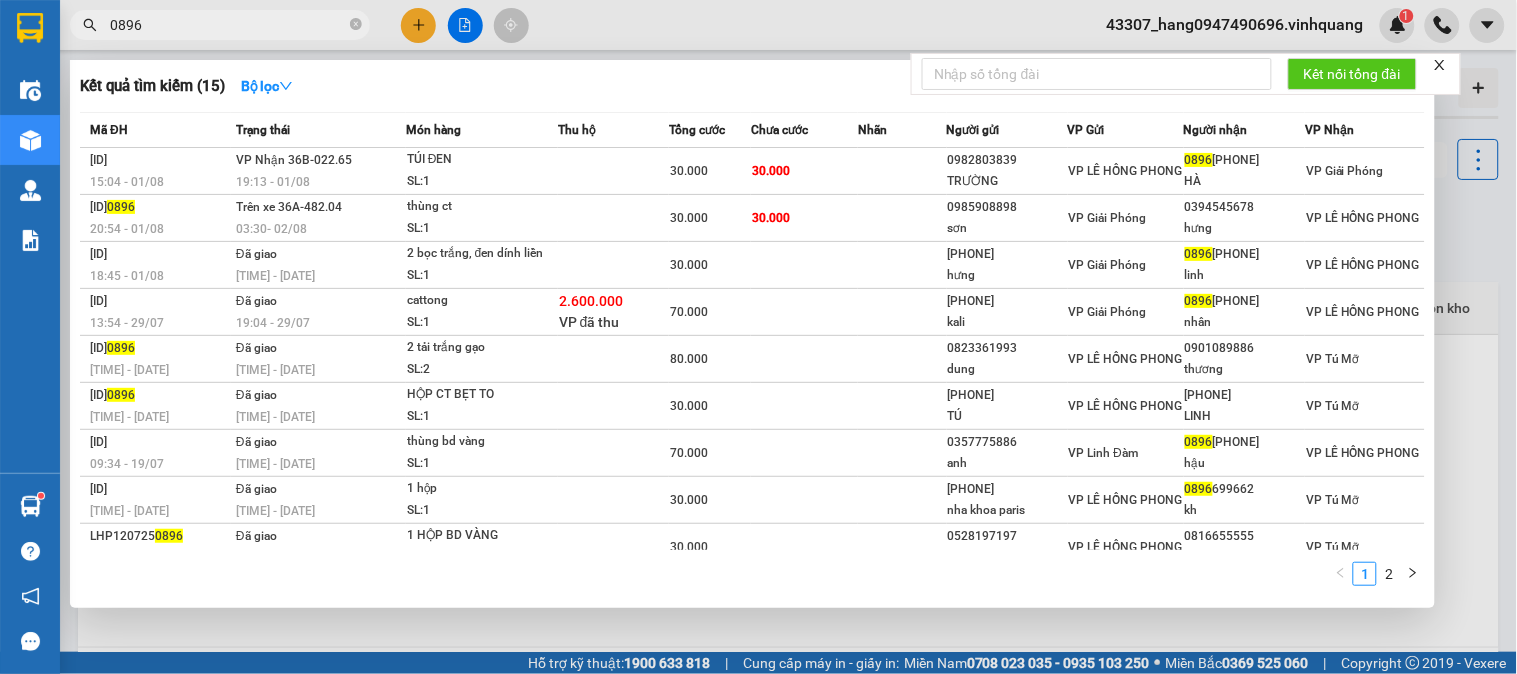 type on "0896" 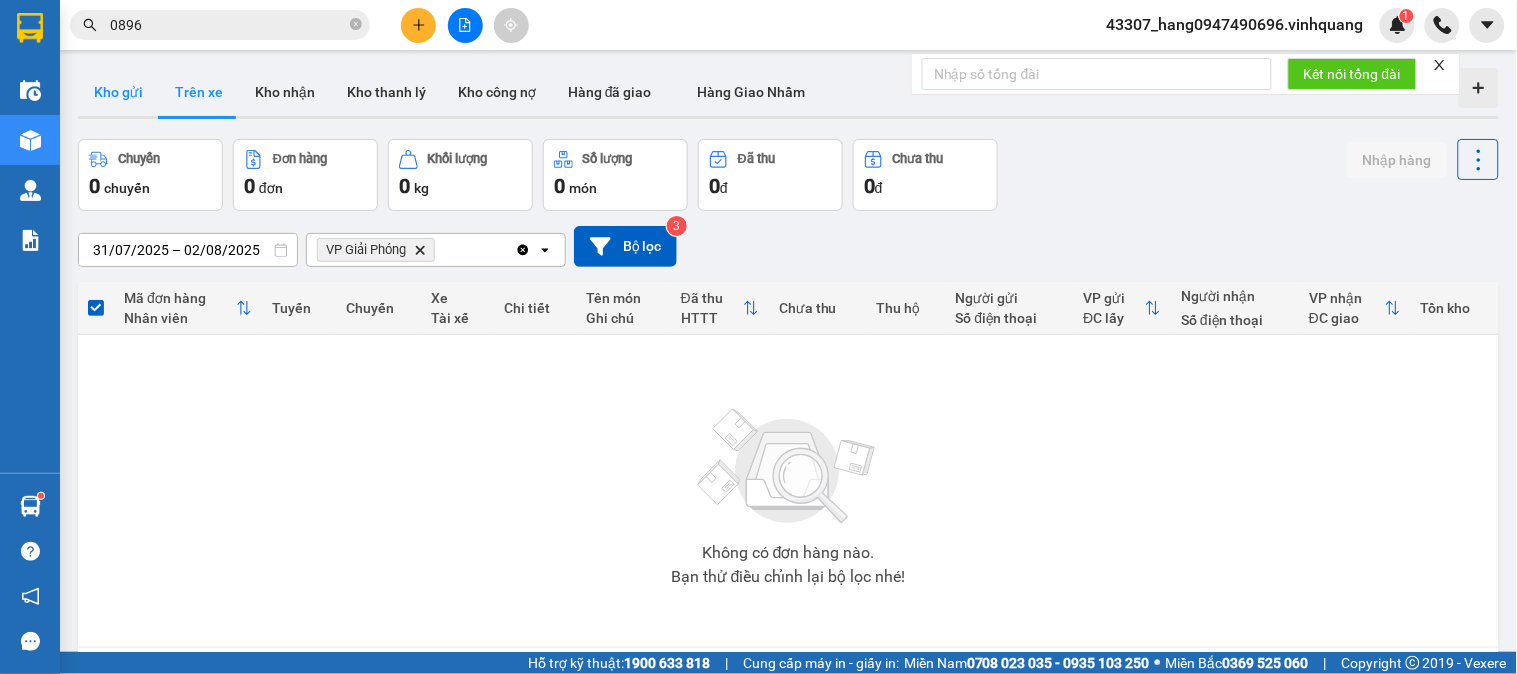 click on "Kho gửi" at bounding box center [118, 92] 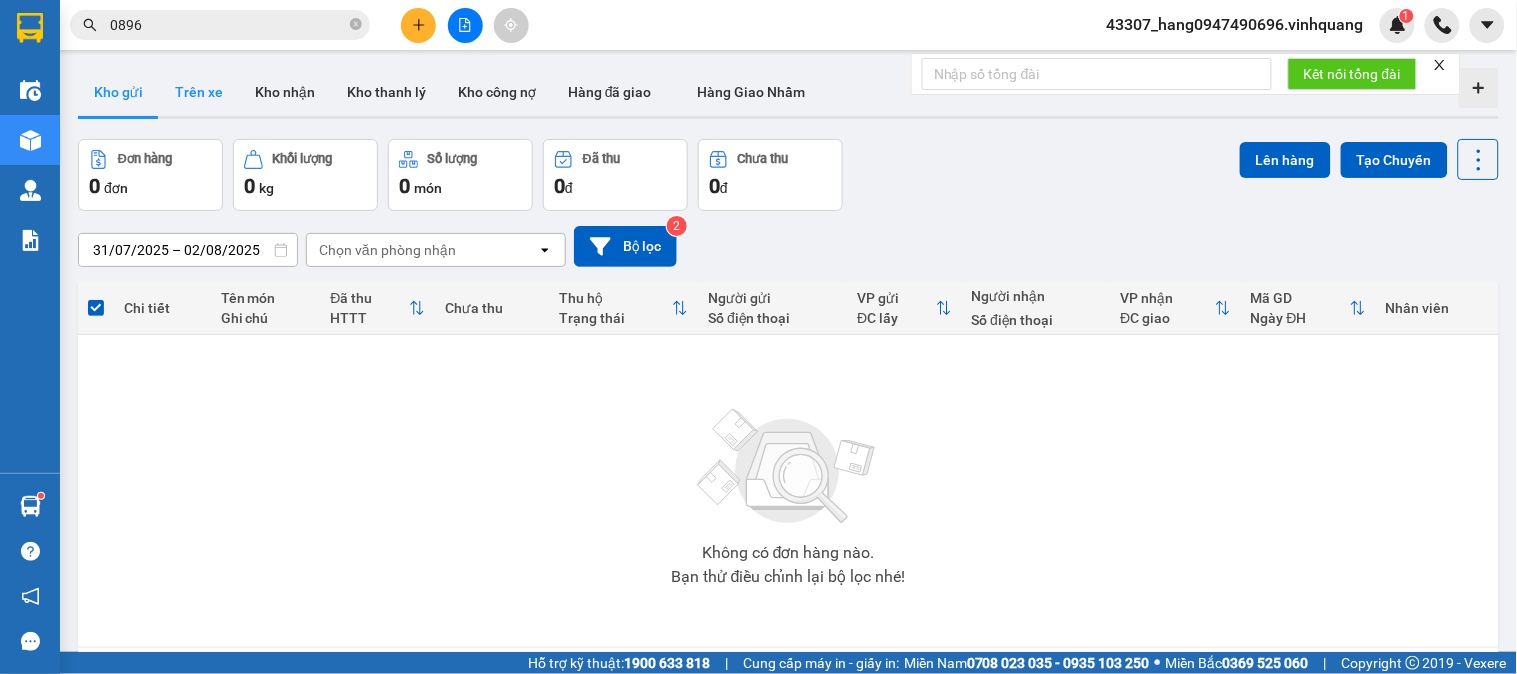 click on "Trên xe" at bounding box center (199, 92) 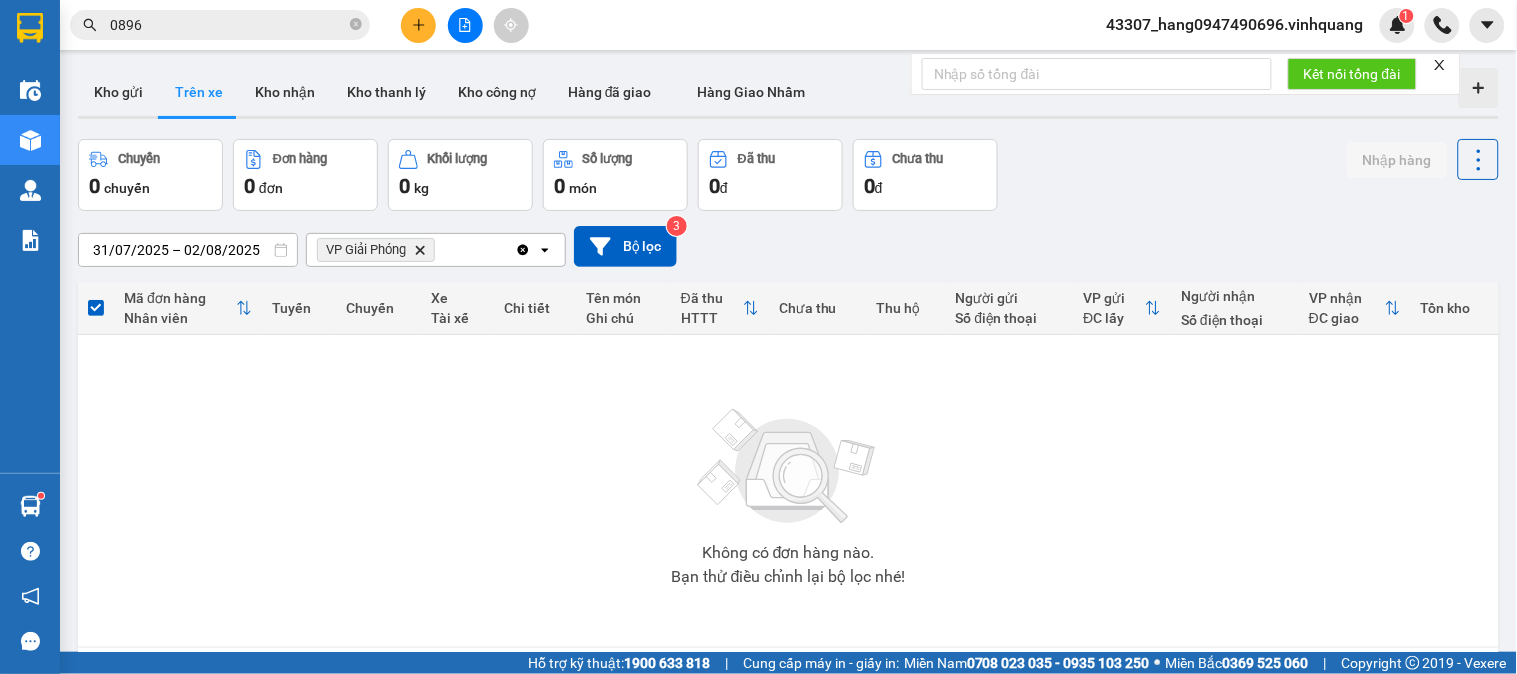 click on "Delete" 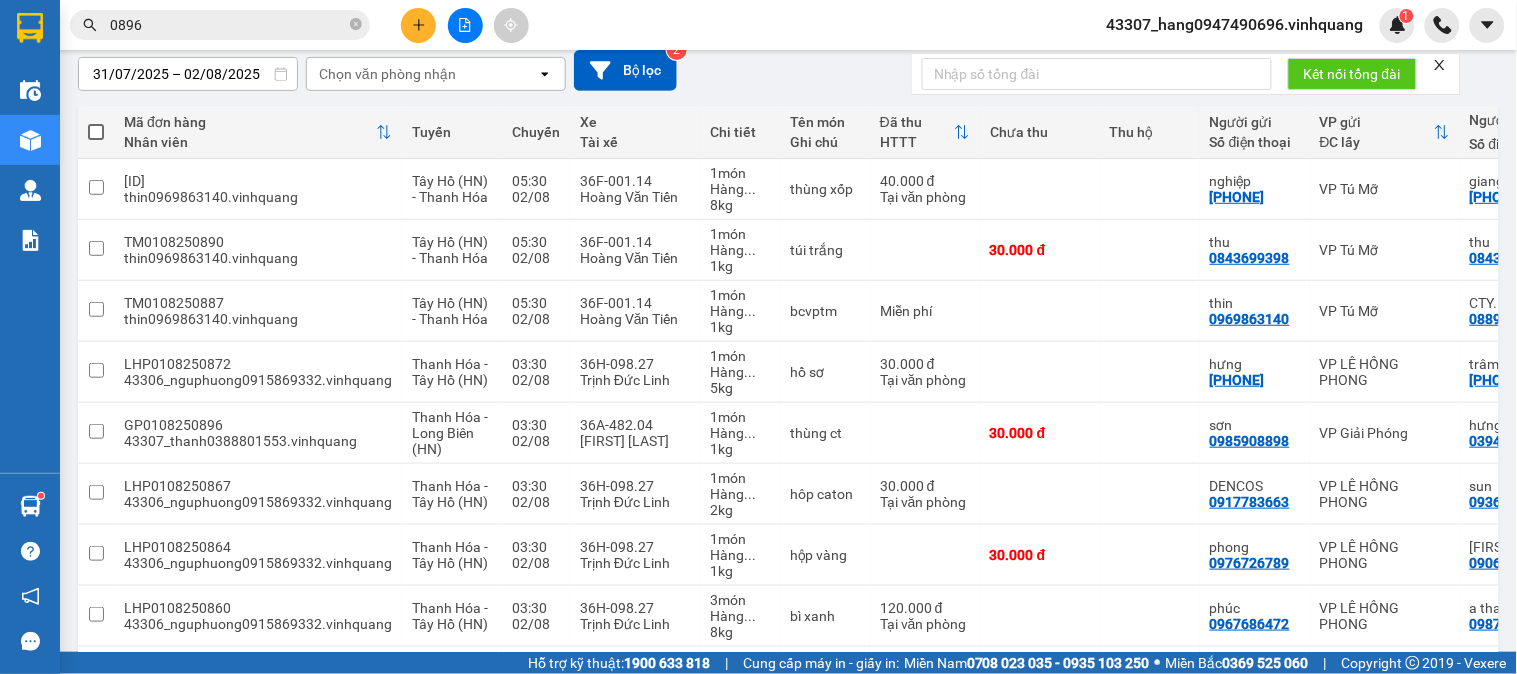 scroll, scrollTop: 230, scrollLeft: 0, axis: vertical 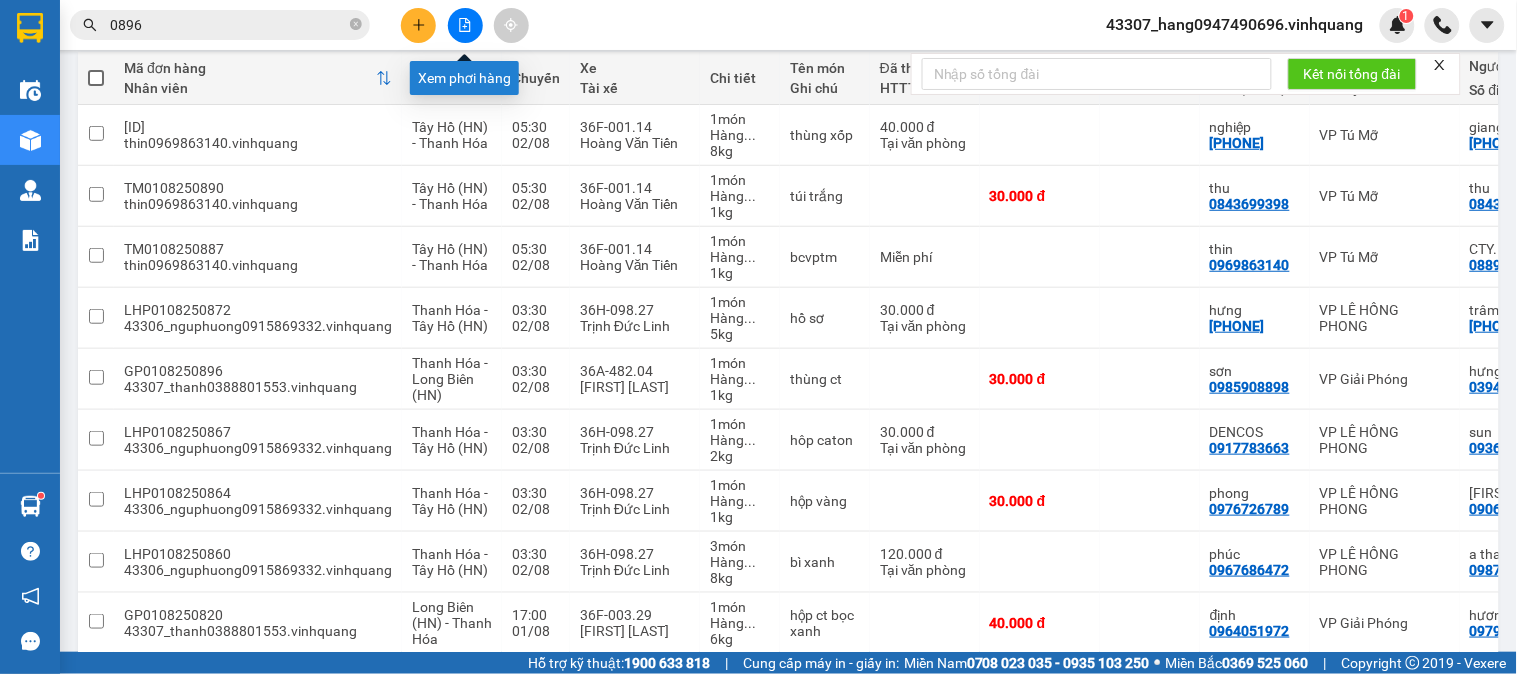 click 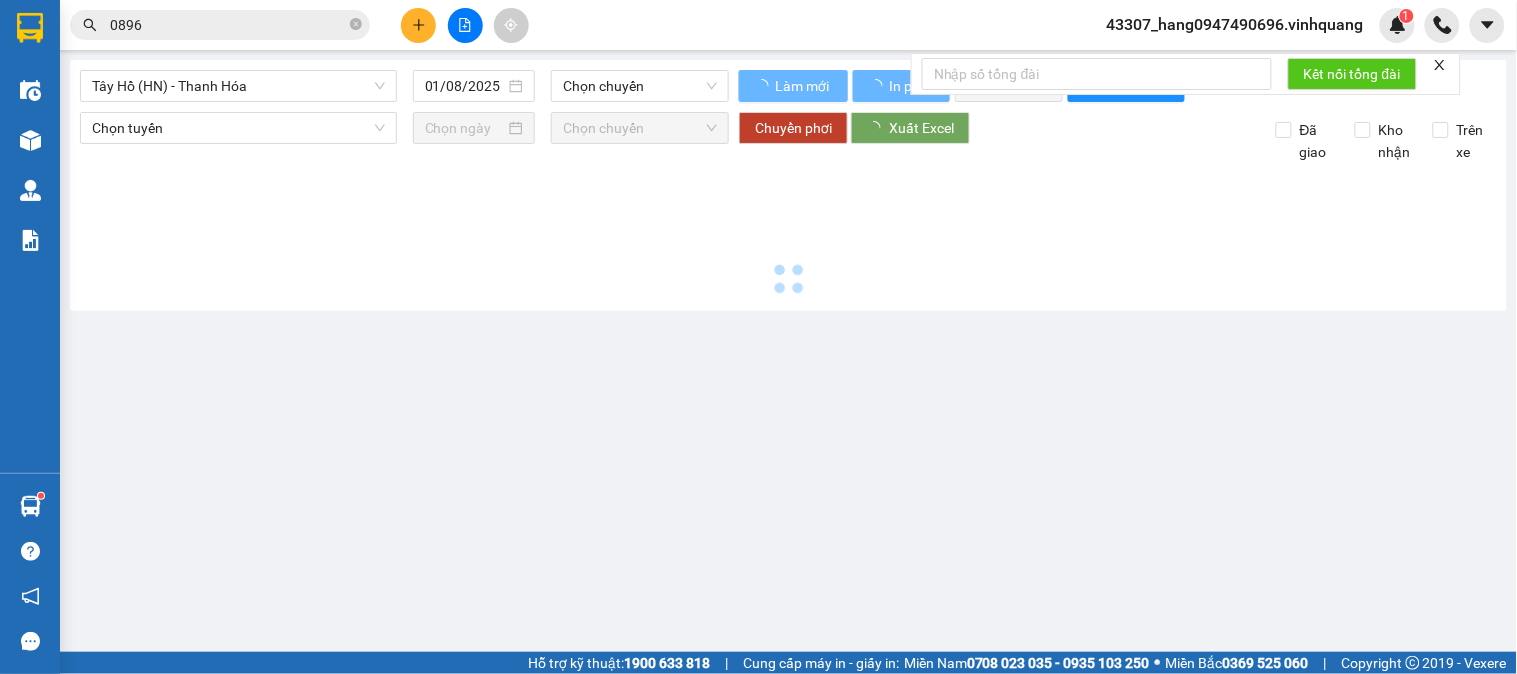 scroll, scrollTop: 0, scrollLeft: 0, axis: both 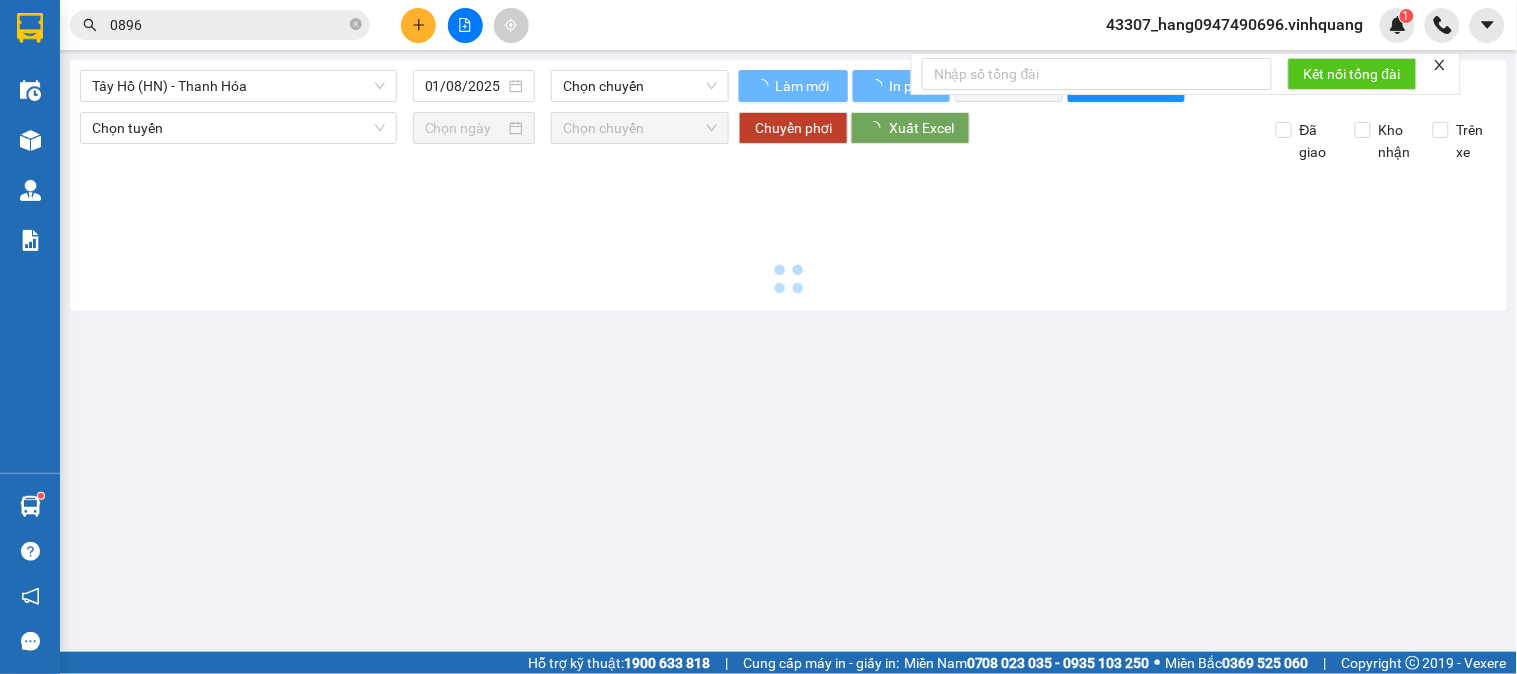type on "02/08/2025" 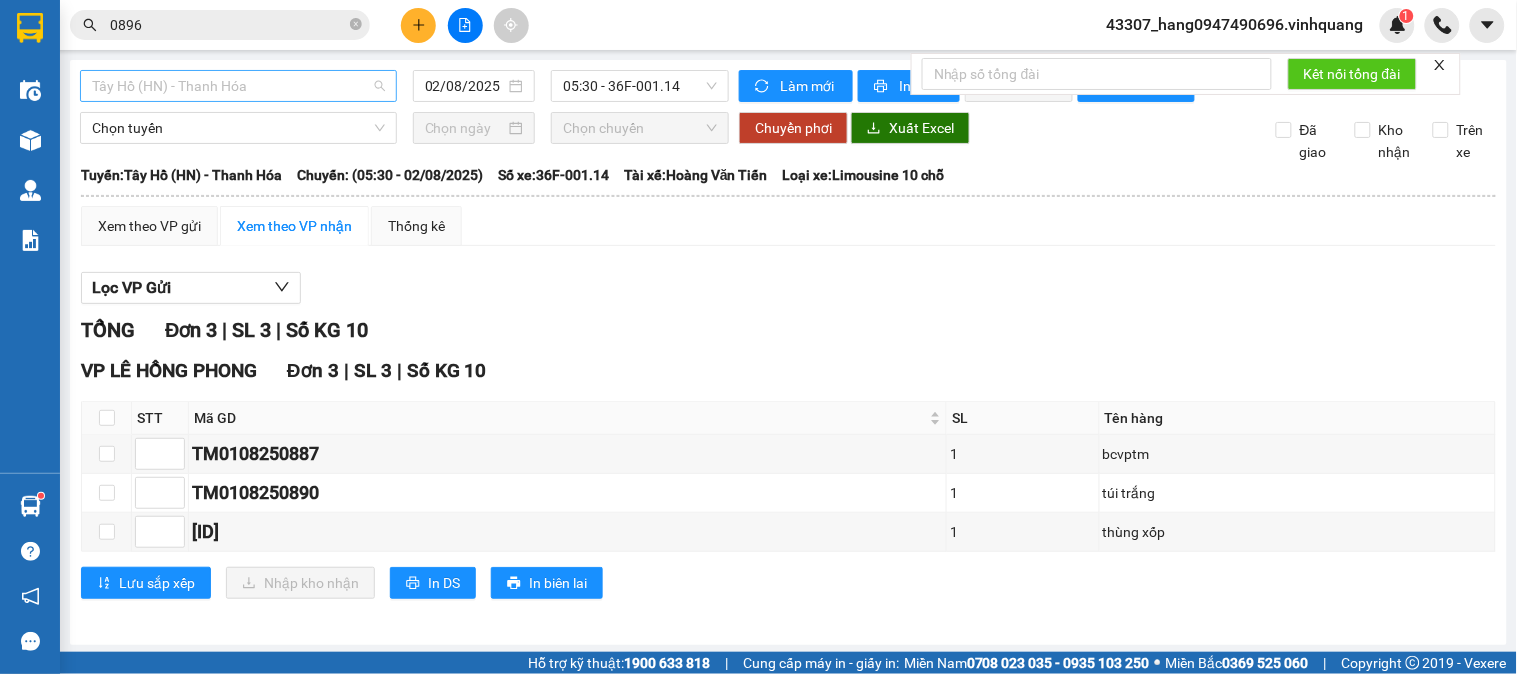 click on "Tây Hồ (HN) - Thanh Hóa" at bounding box center (238, 86) 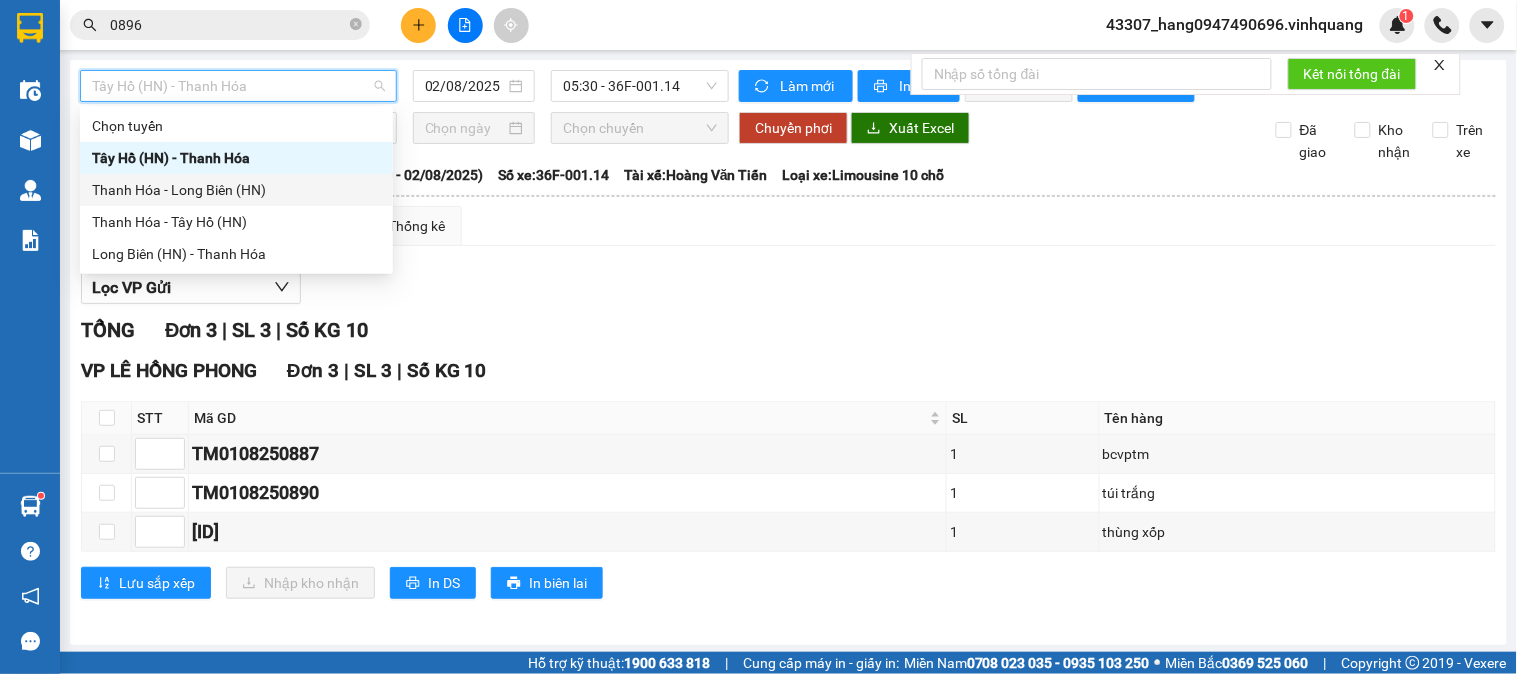 click on "Thanh Hóa - Long Biên (HN)" at bounding box center [236, 190] 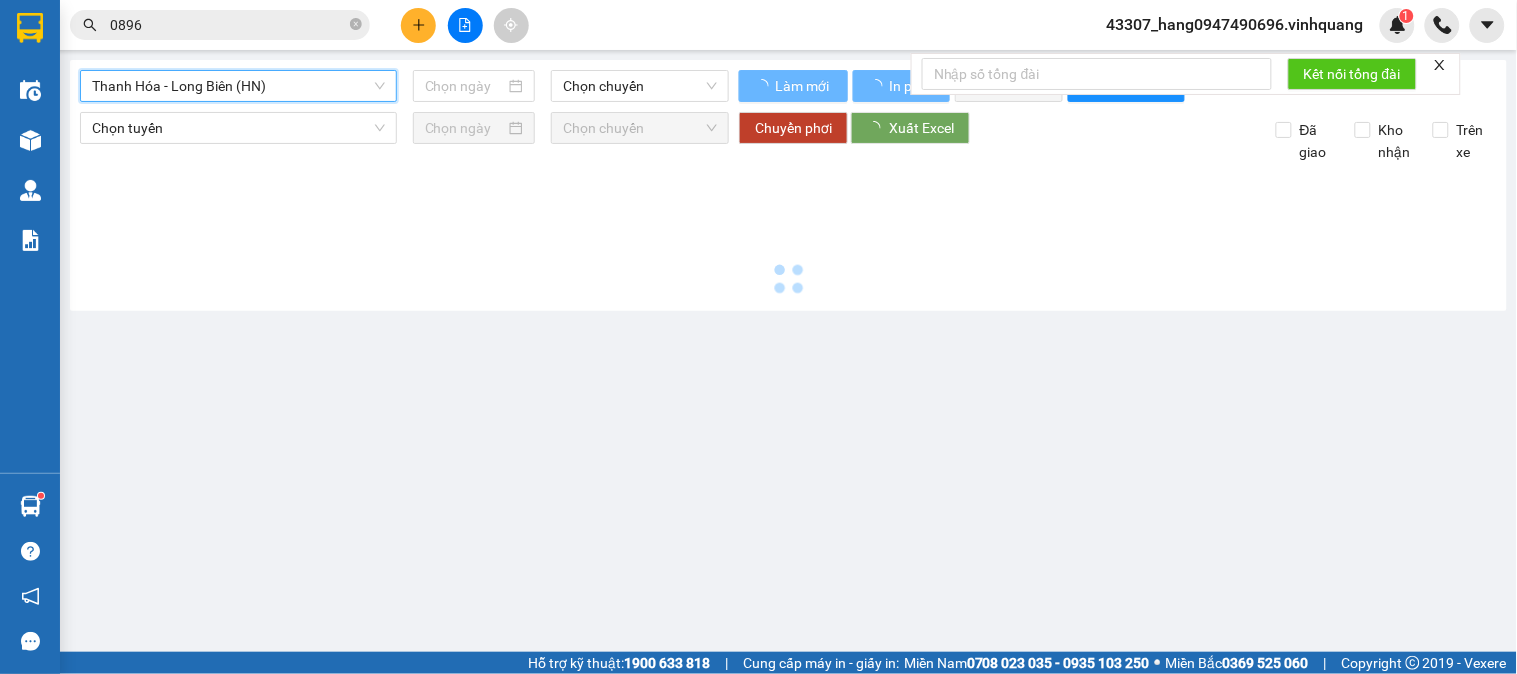 type on "02/08/2025" 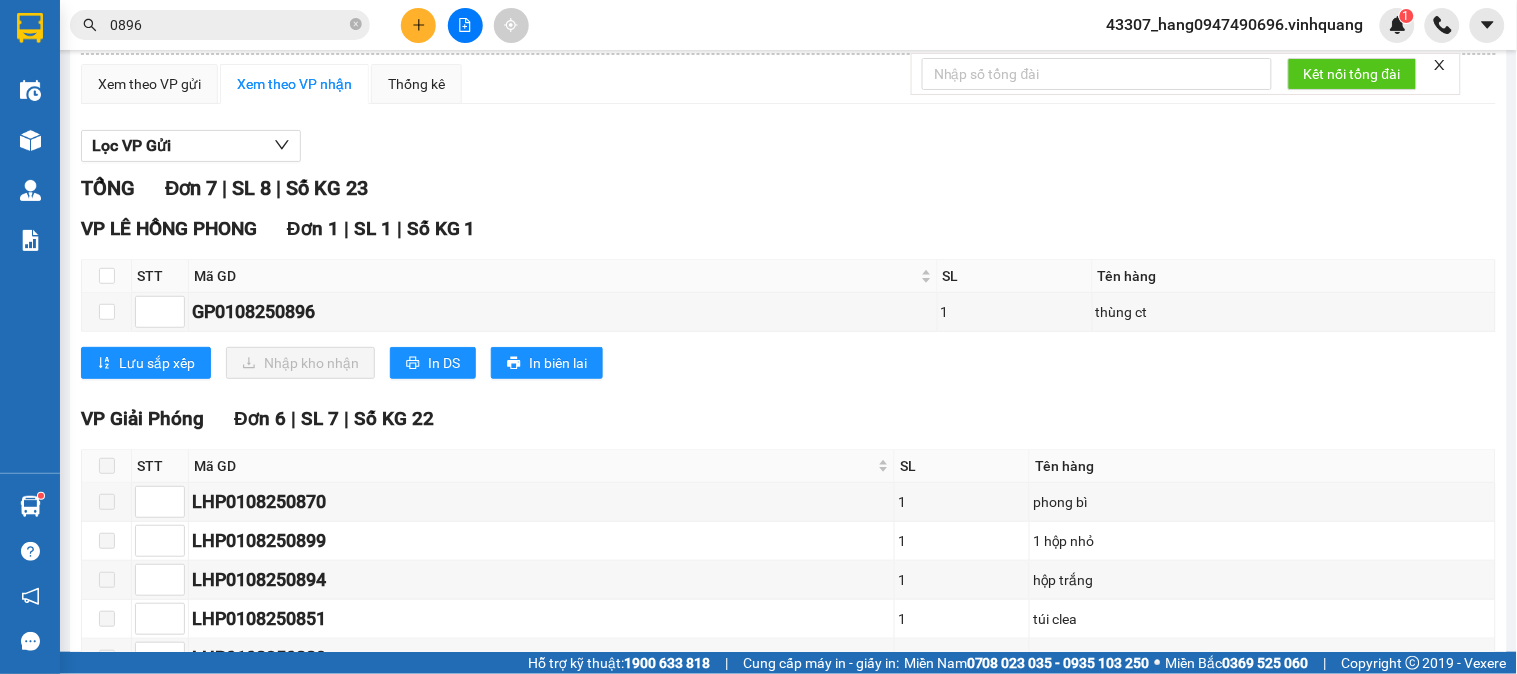 scroll, scrollTop: 144, scrollLeft: 0, axis: vertical 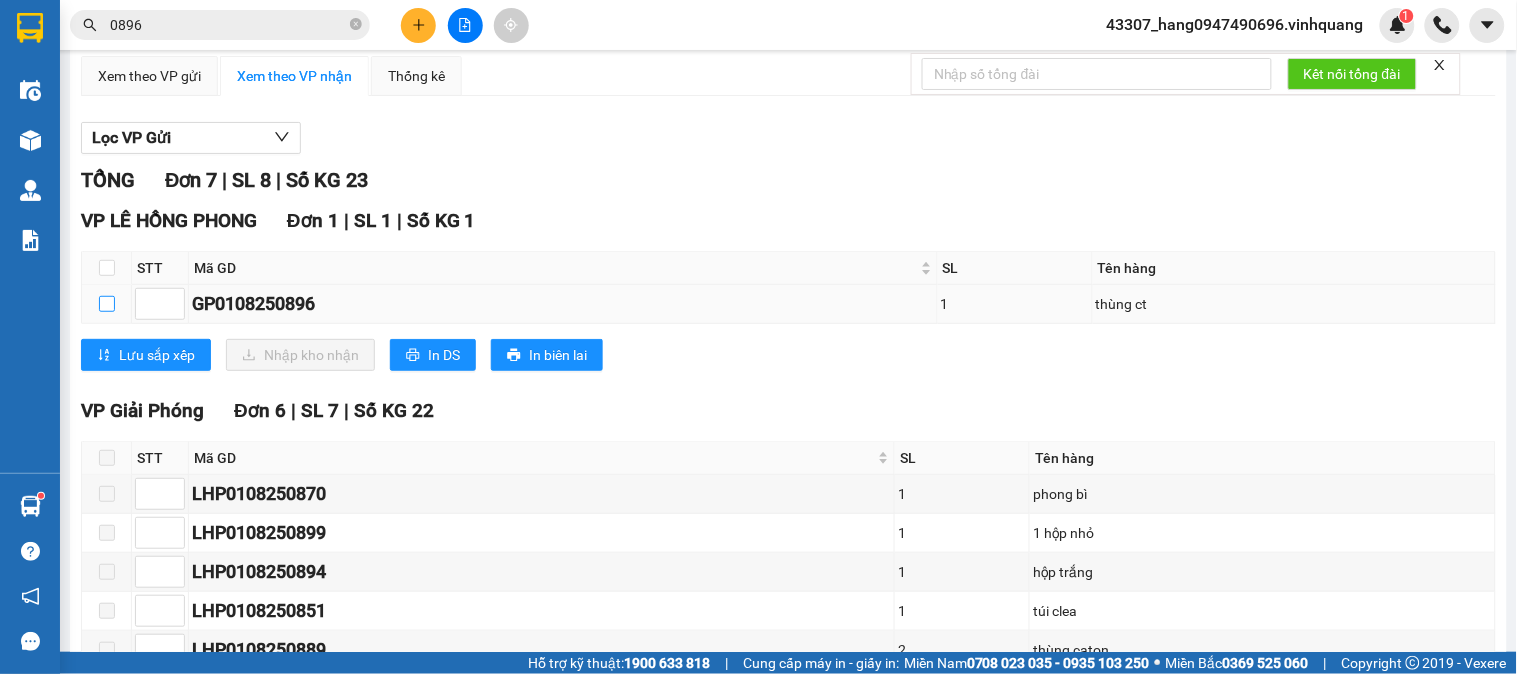click at bounding box center (107, 304) 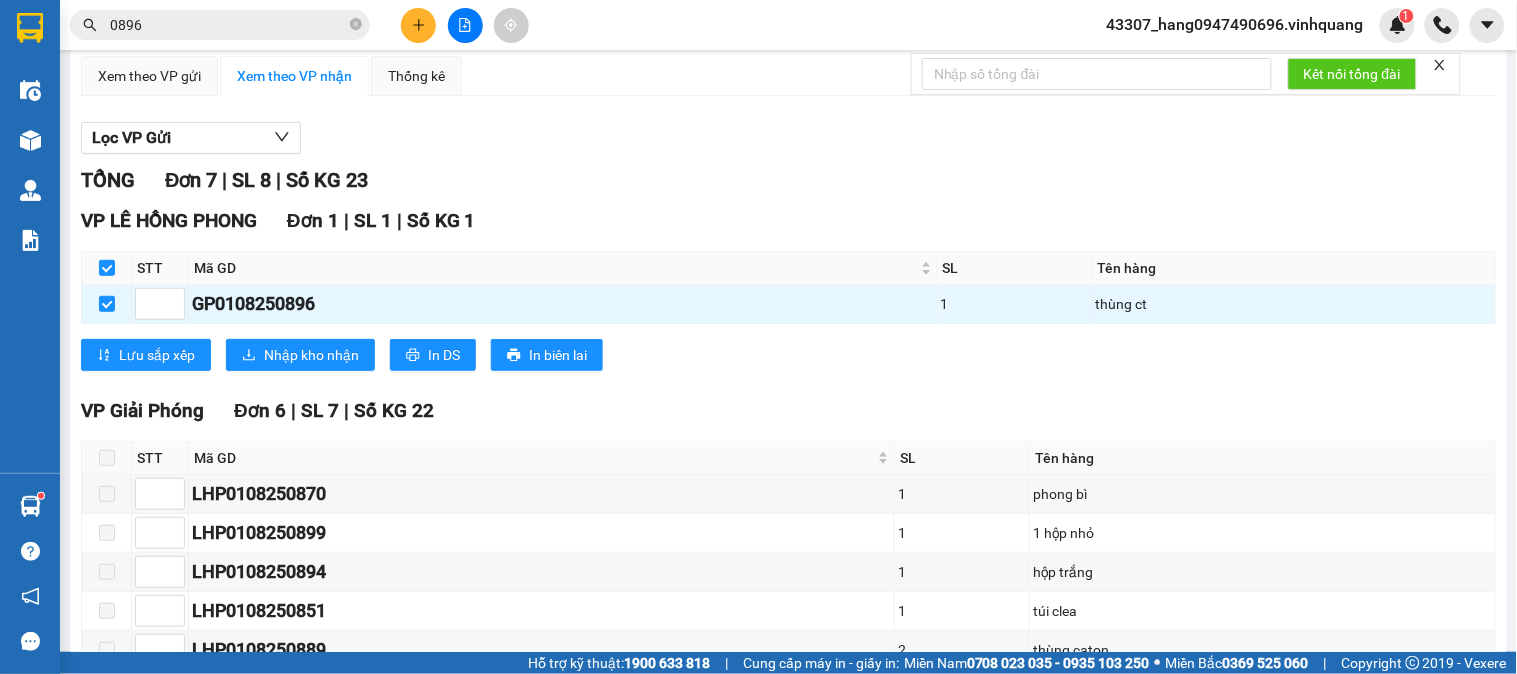 scroll, scrollTop: 0, scrollLeft: 0, axis: both 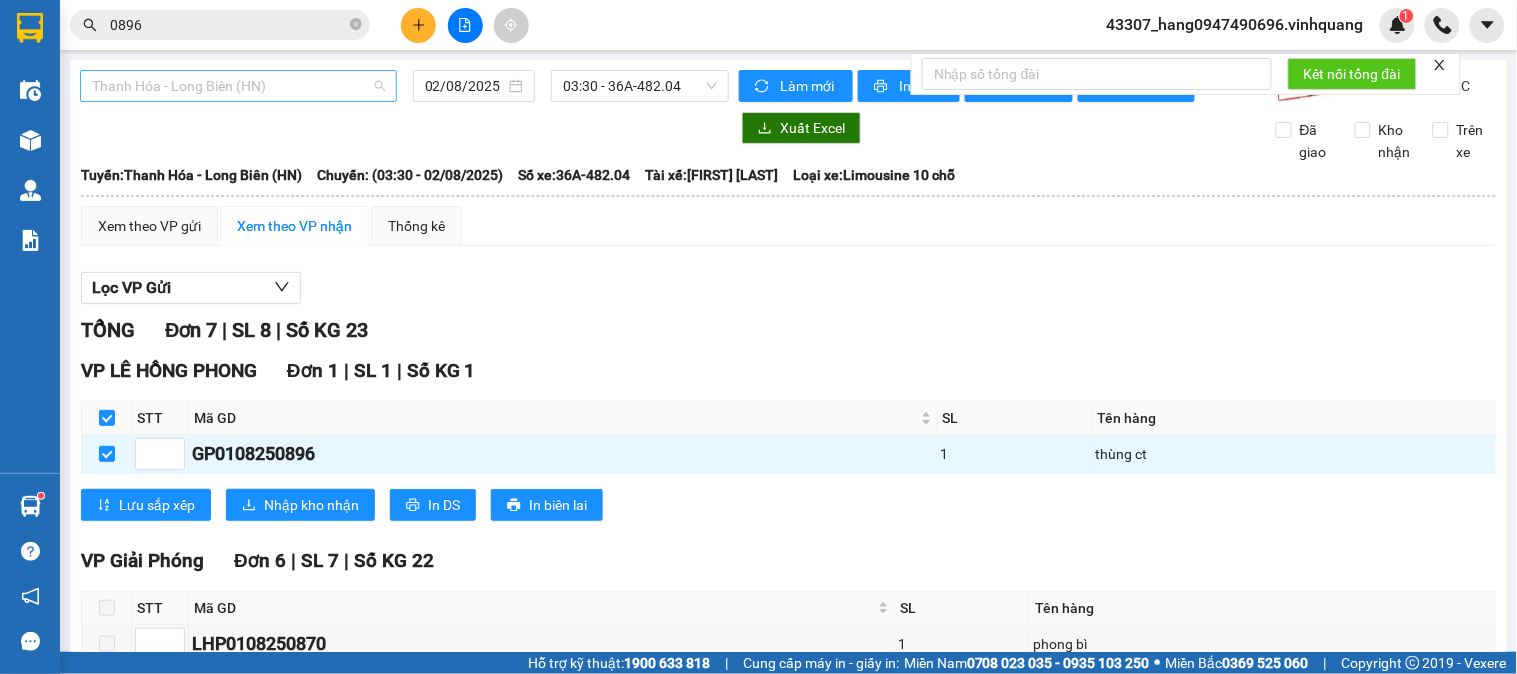 click on "Thanh Hóa - Long Biên (HN)" at bounding box center [238, 86] 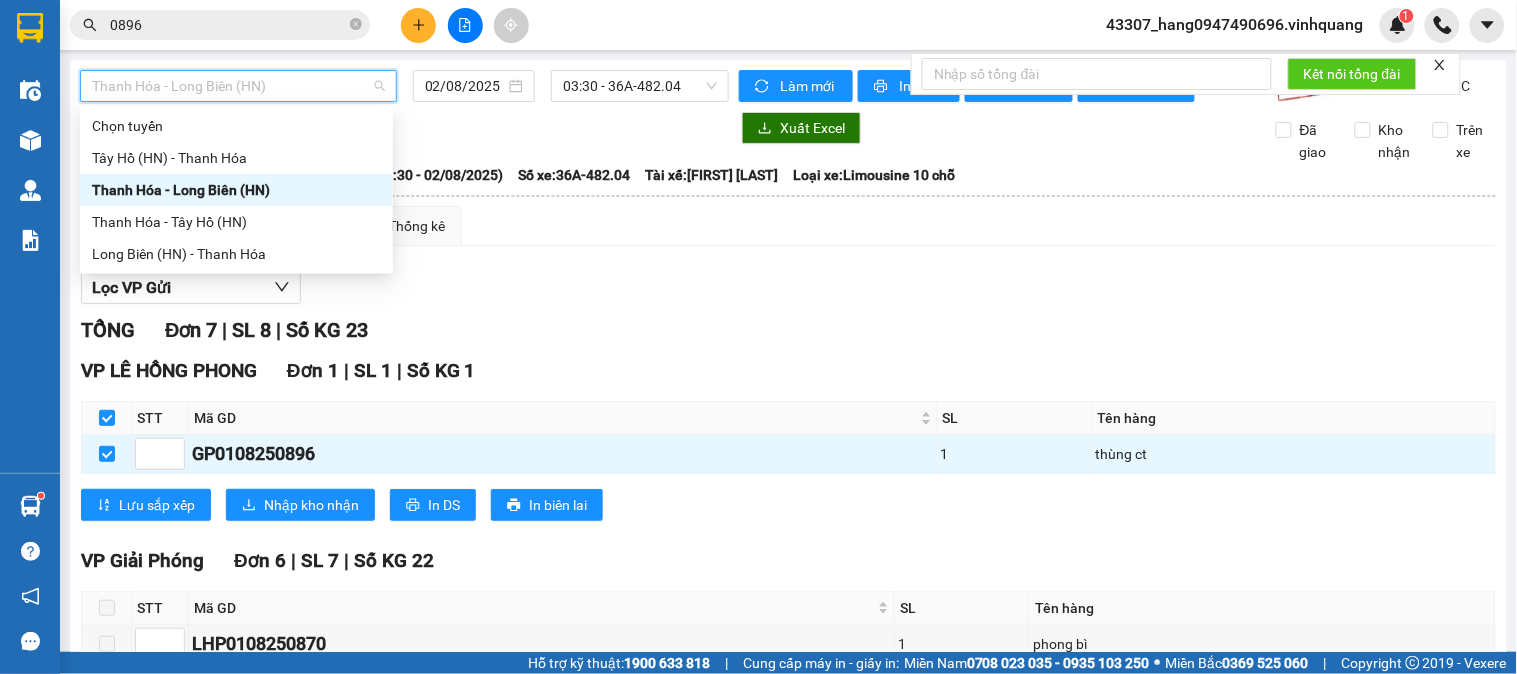 click on "Chuyến:   (03:30 - 02/08/2025)" at bounding box center (410, 175) 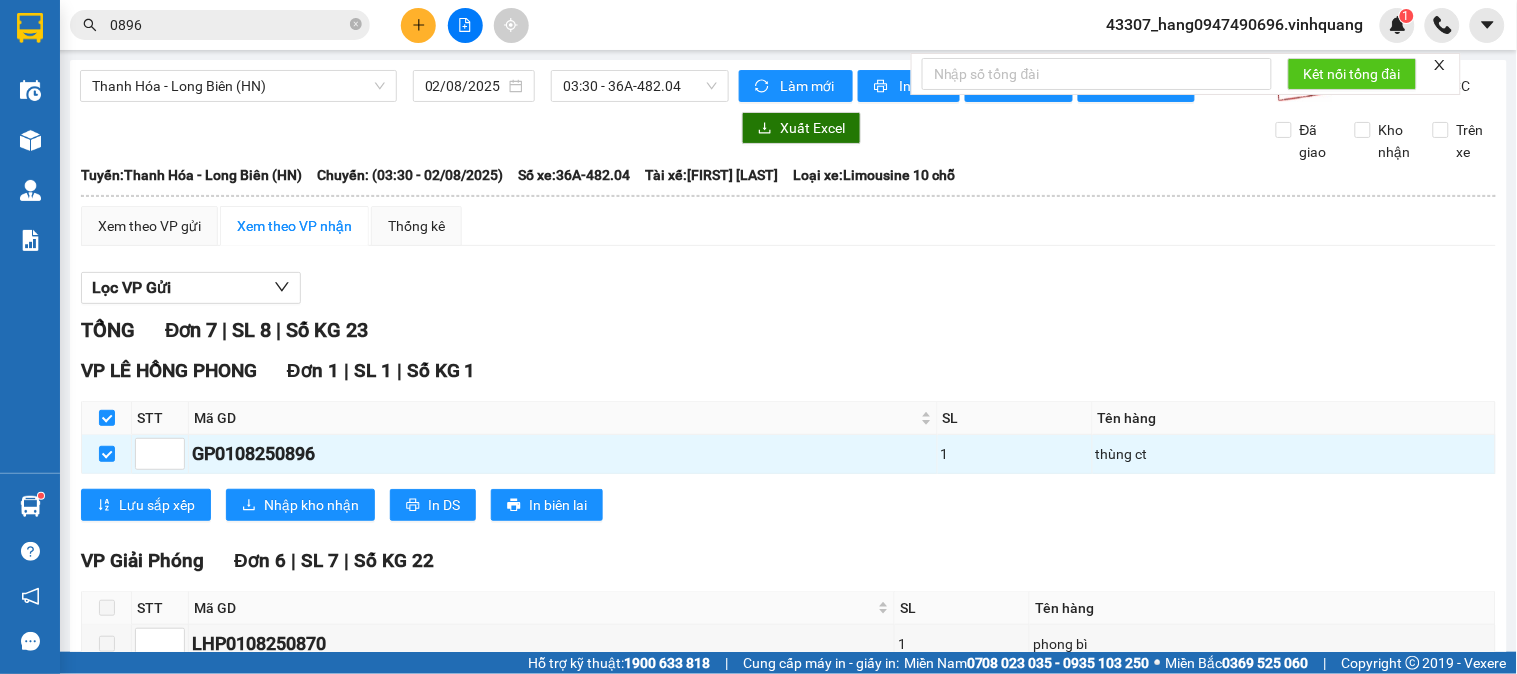 click 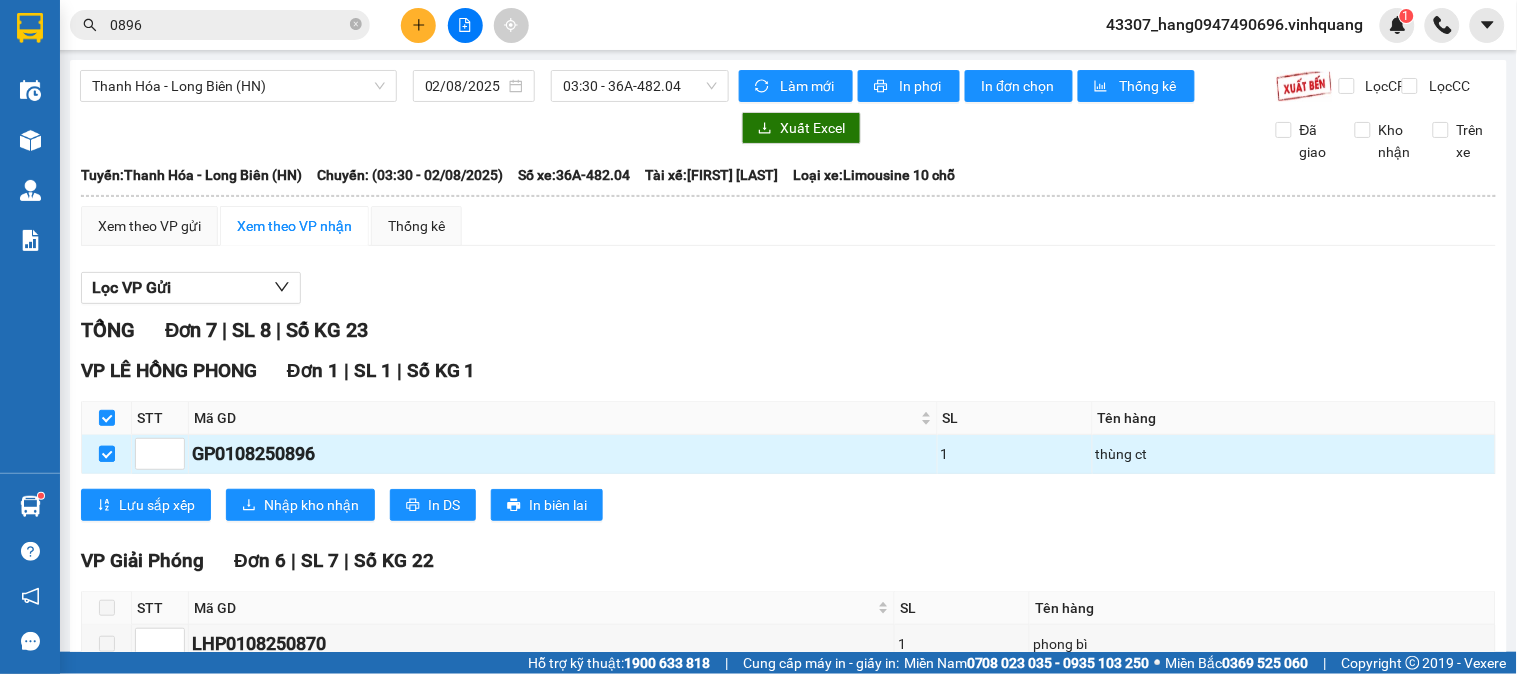 click at bounding box center [107, 454] 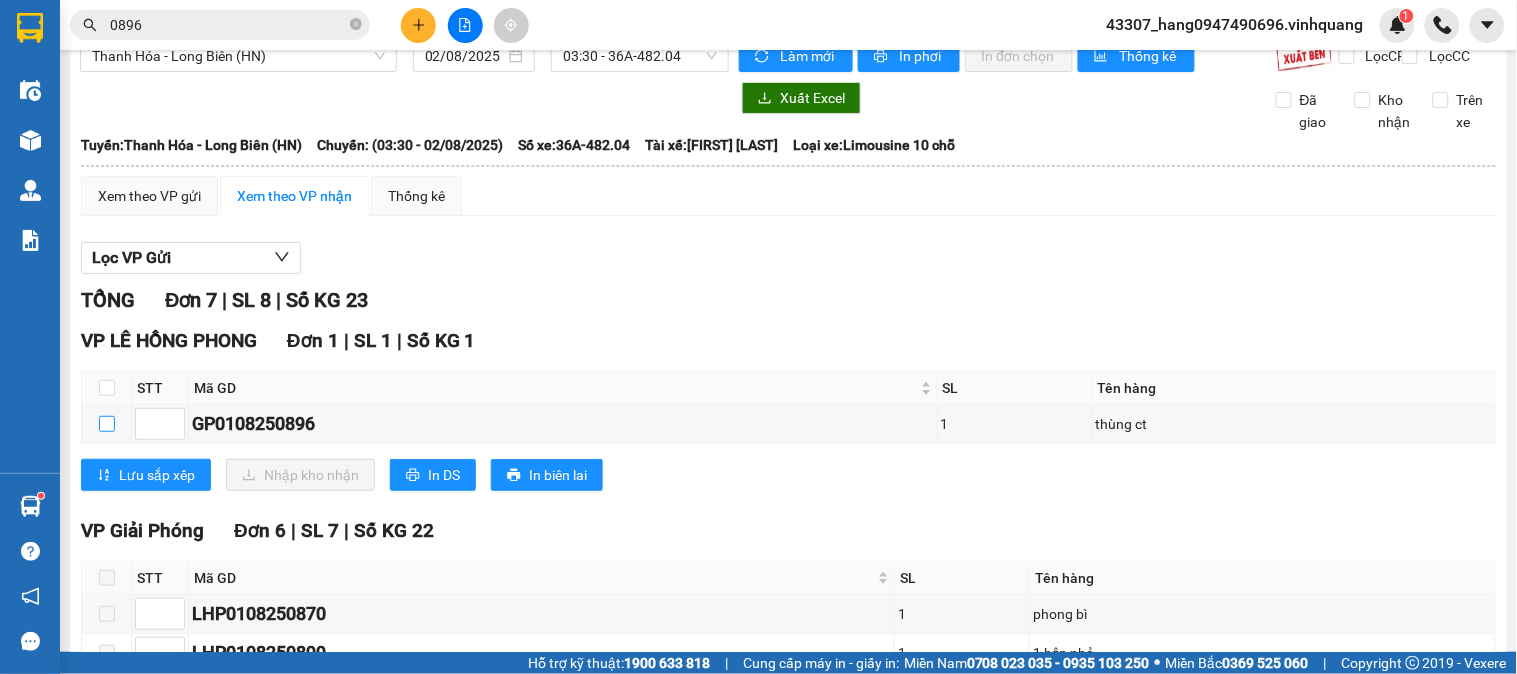 scroll, scrollTop: 0, scrollLeft: 0, axis: both 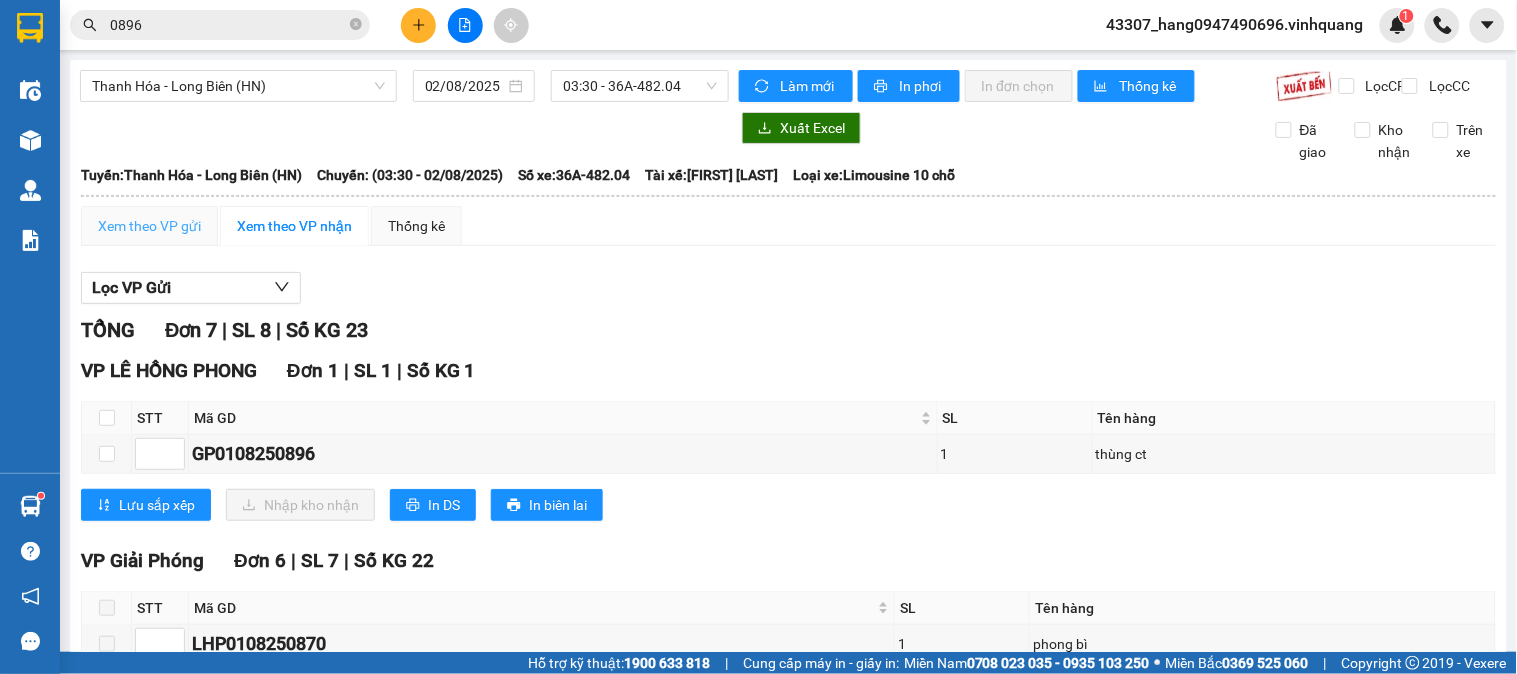 click on "Xem theo VP gửi" at bounding box center [149, 226] 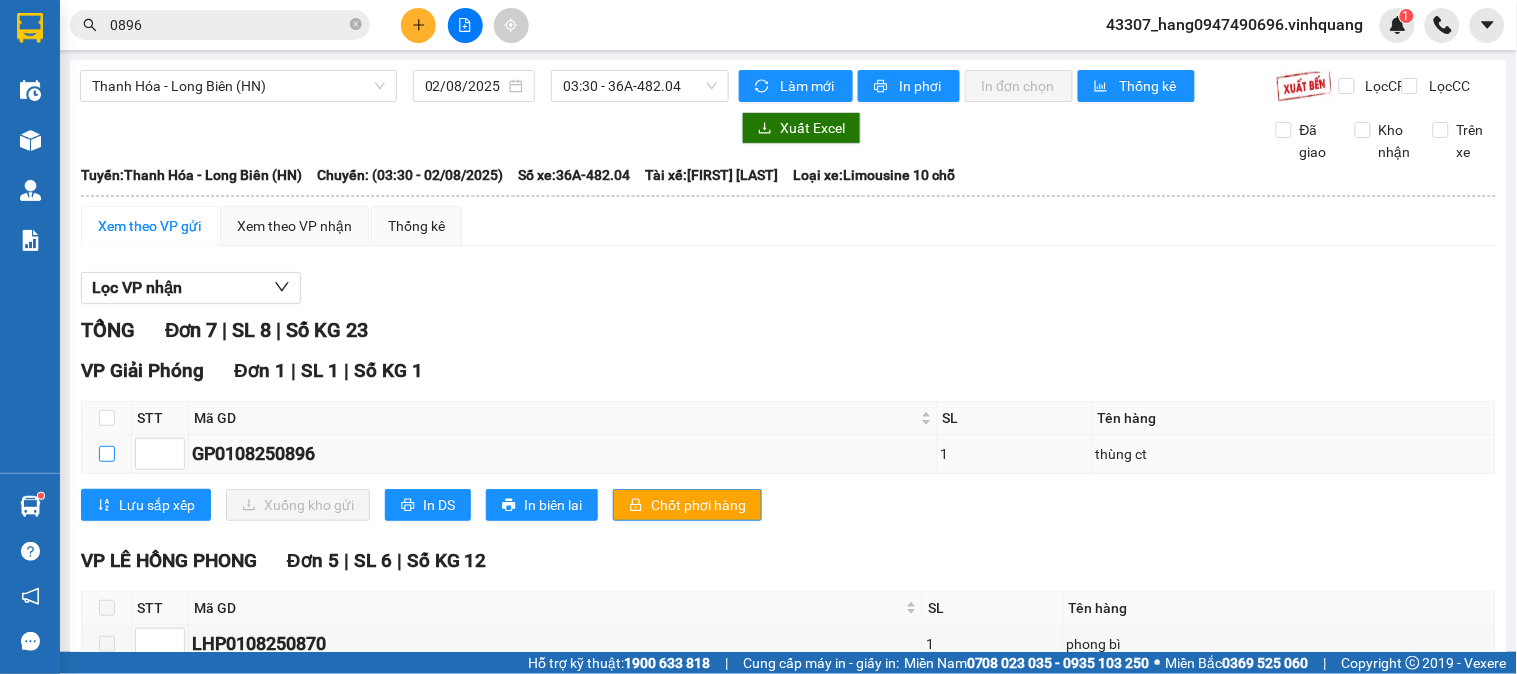 click at bounding box center (107, 454) 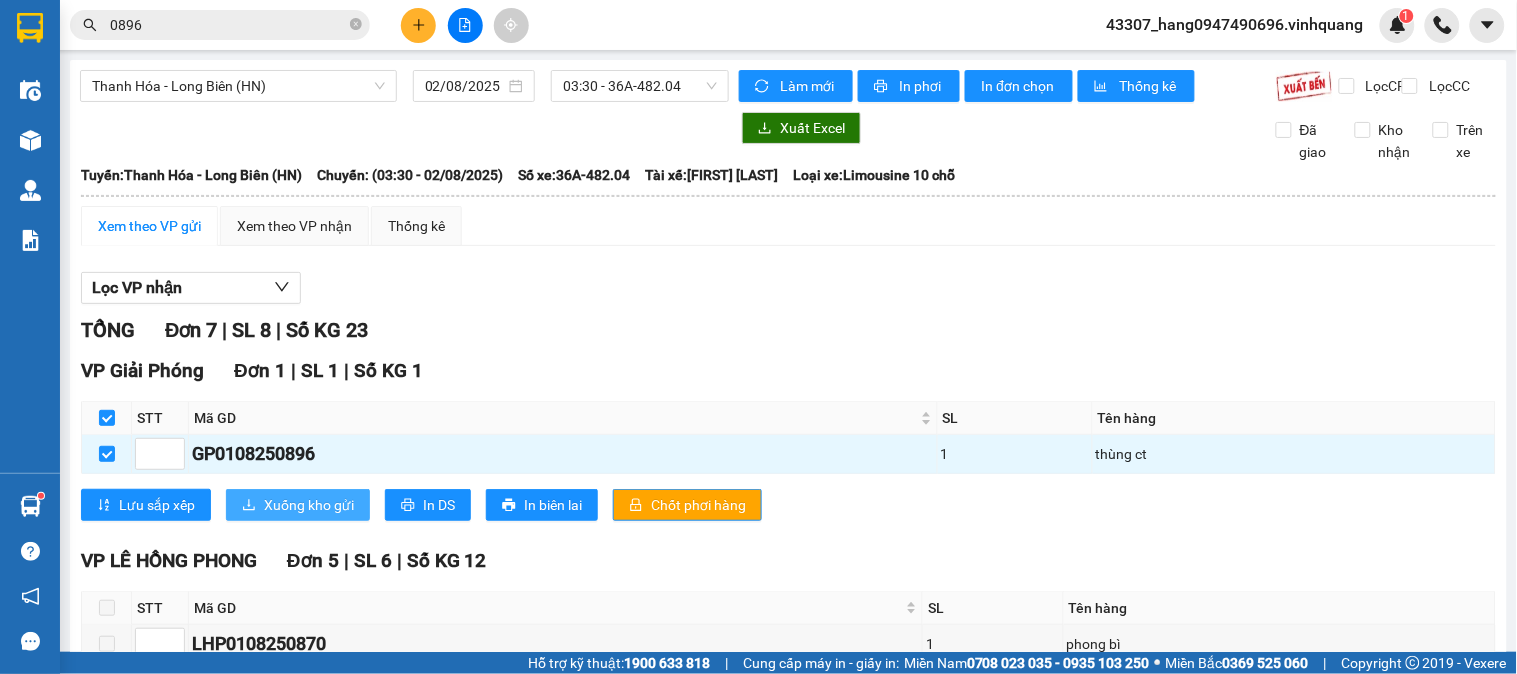 click on "Xuống kho gửi" at bounding box center (309, 505) 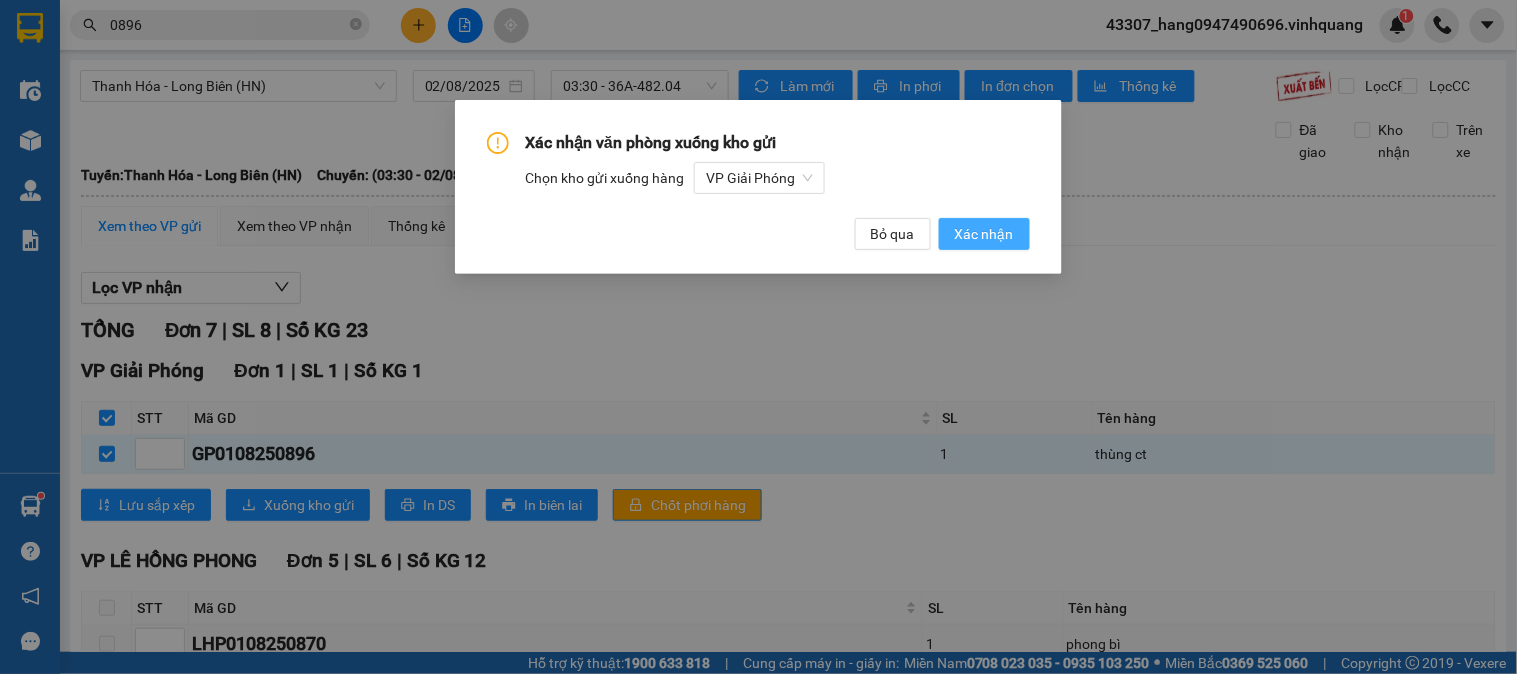click on "Xác nhận" at bounding box center [984, 234] 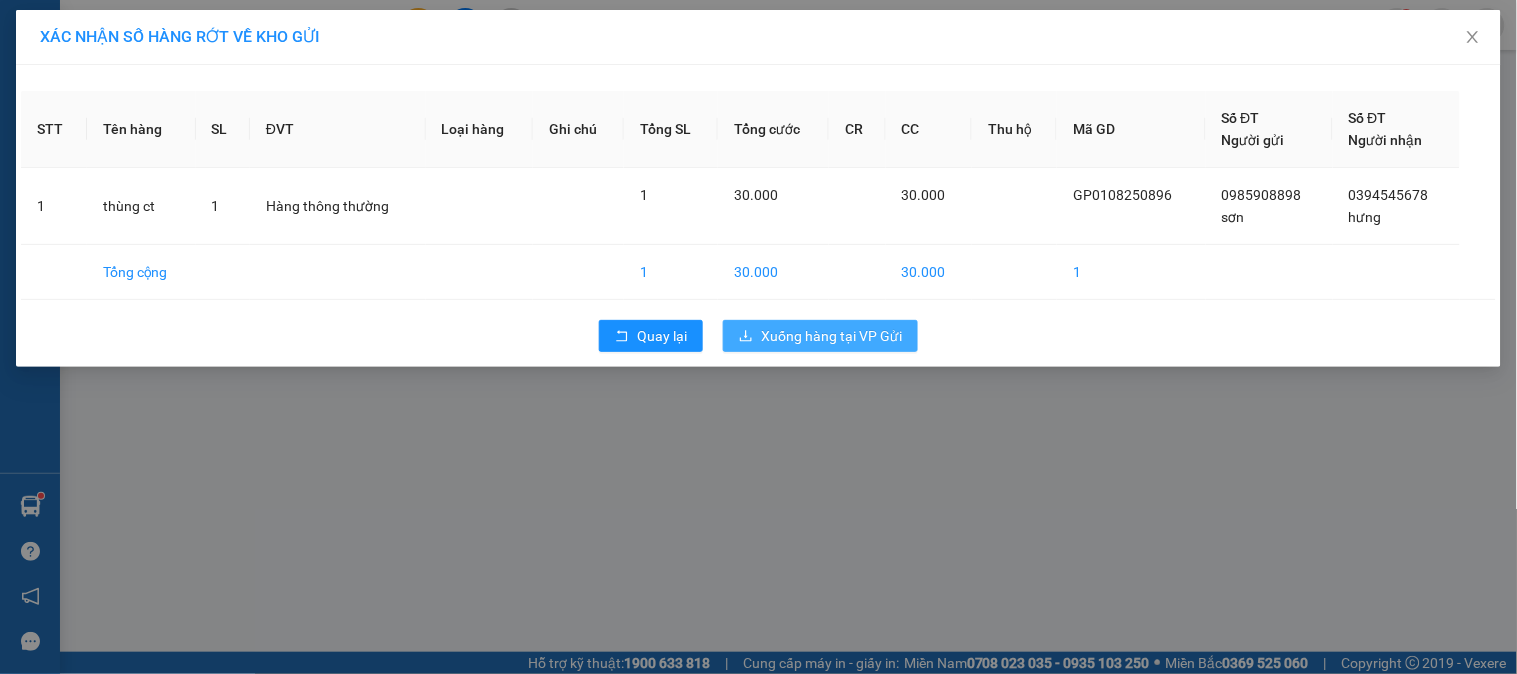click on "Xuống hàng tại VP Gửi" at bounding box center (820, 336) 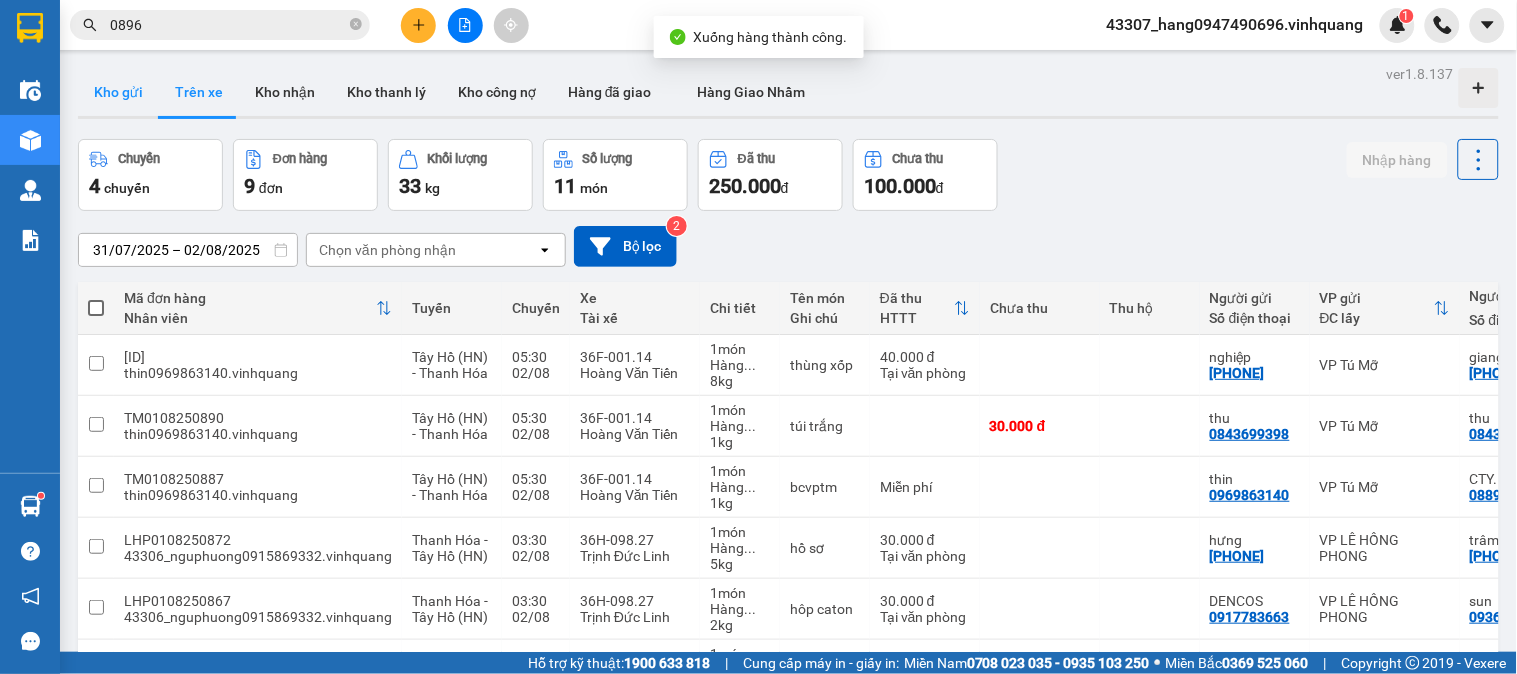 click on "Kho gửi" at bounding box center (118, 92) 